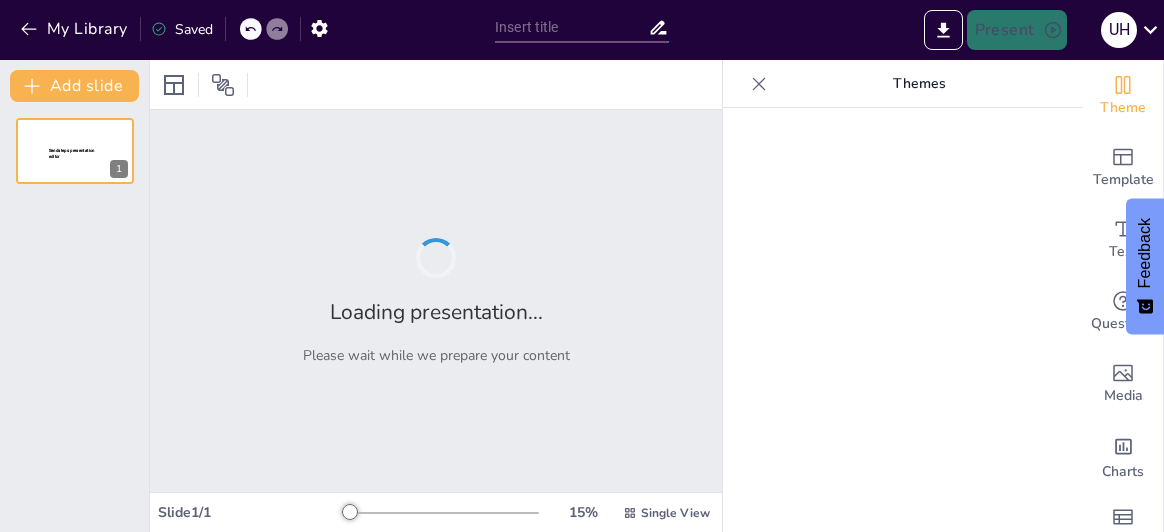 type on "Die Entdeckung der Radioaktivität: Meilensteine und Auswirkungen" 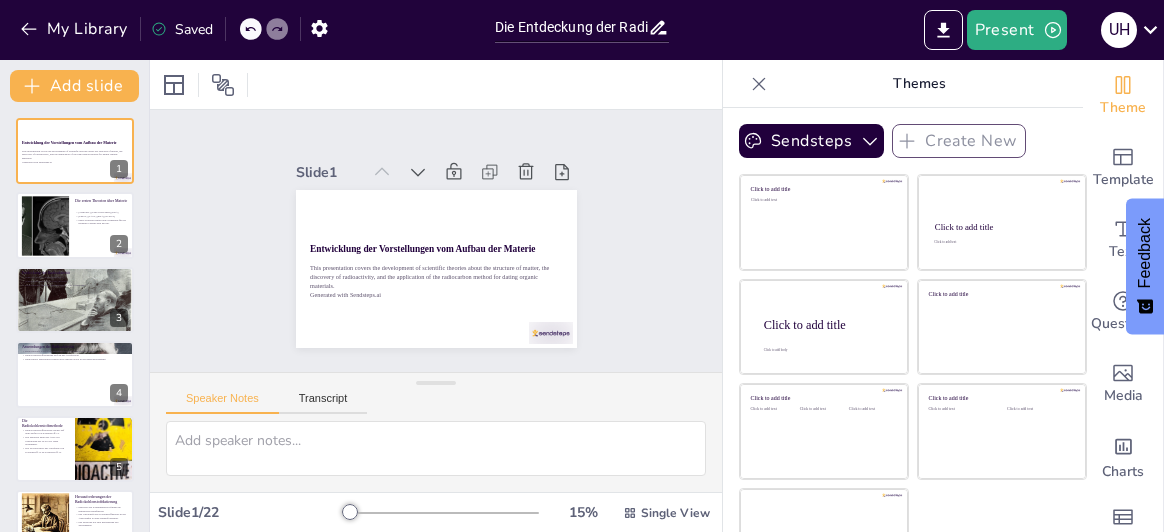 checkbox on "true" 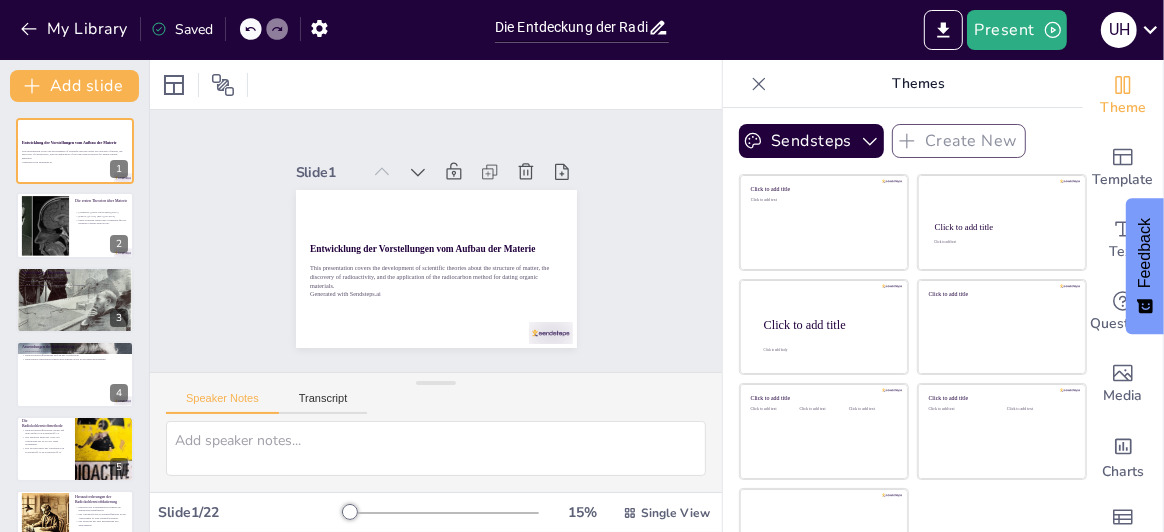 scroll, scrollTop: 0, scrollLeft: 0, axis: both 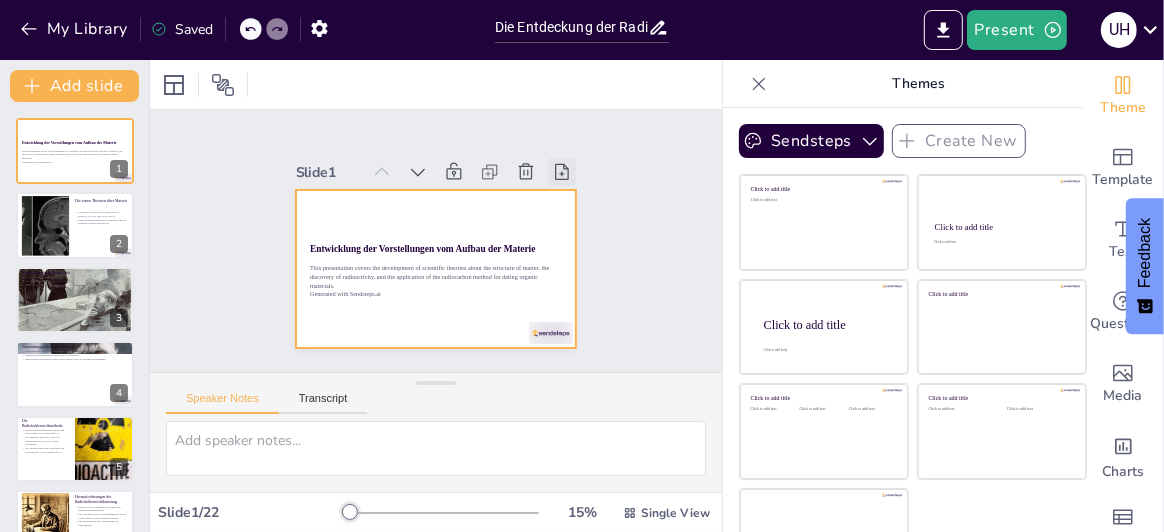 checkbox on "true" 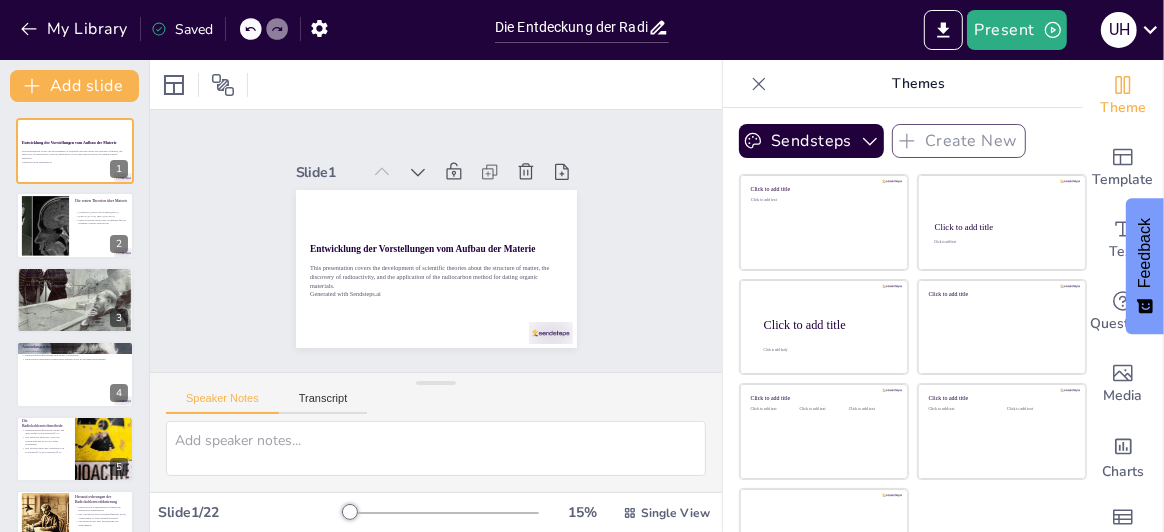checkbox on "true" 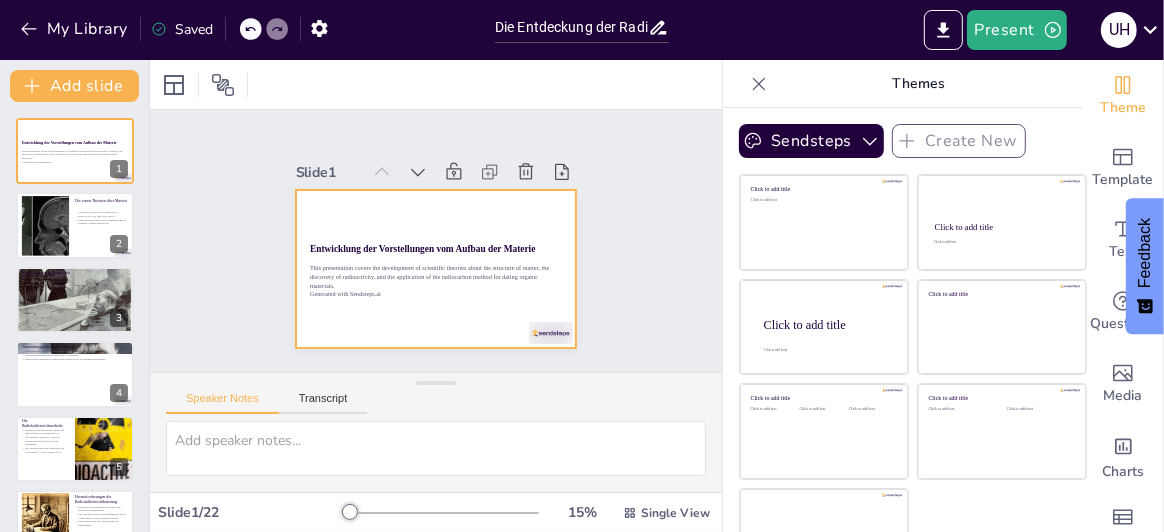 checkbox on "true" 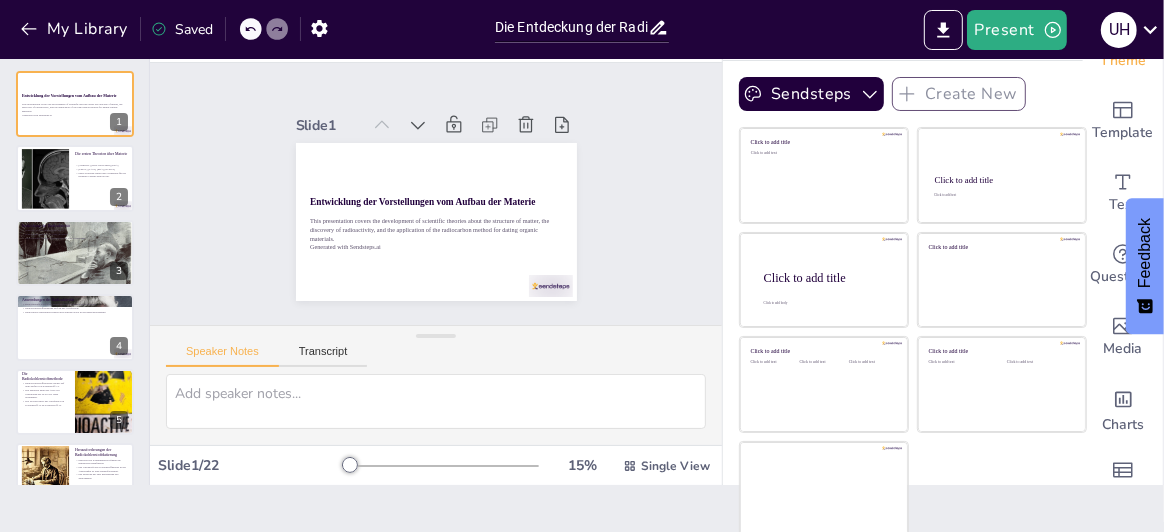 scroll, scrollTop: 0, scrollLeft: 0, axis: both 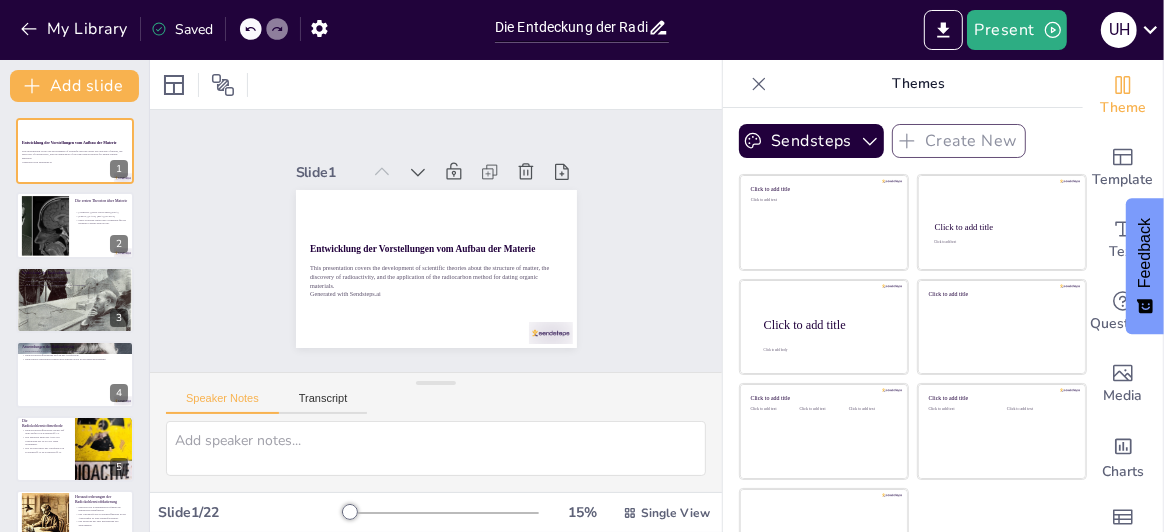checkbox on "true" 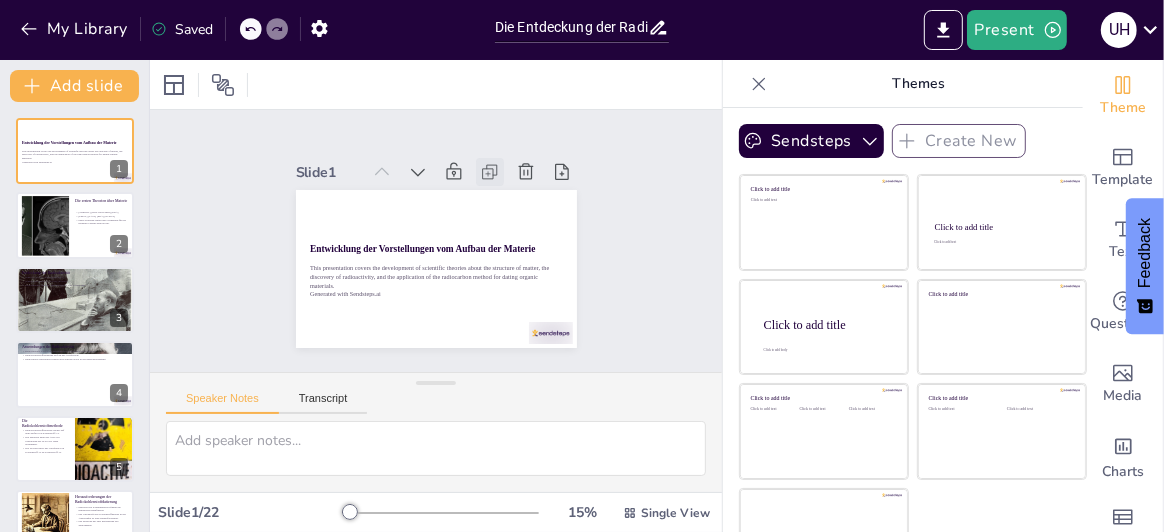 checkbox on "true" 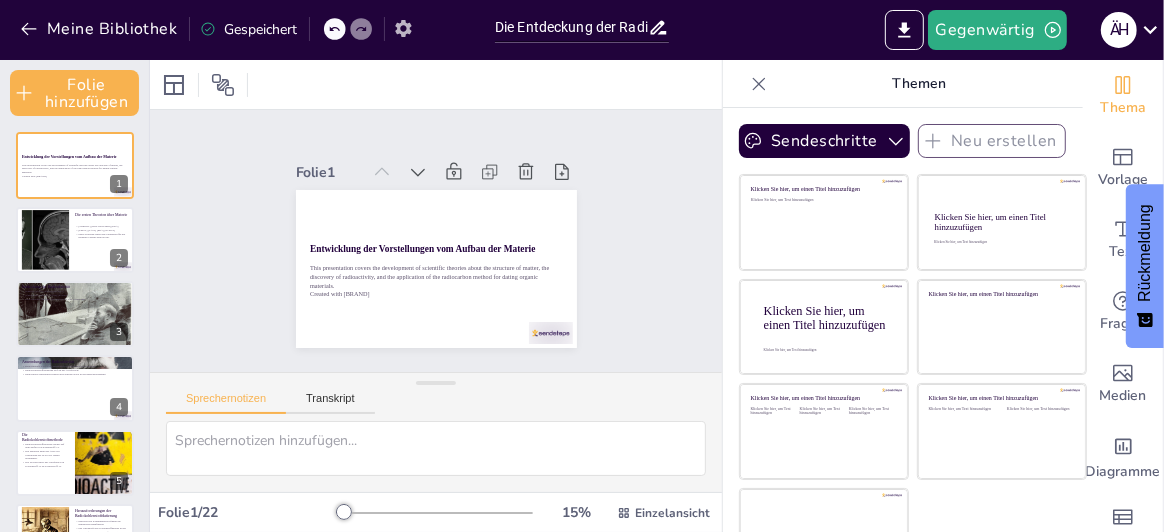 click 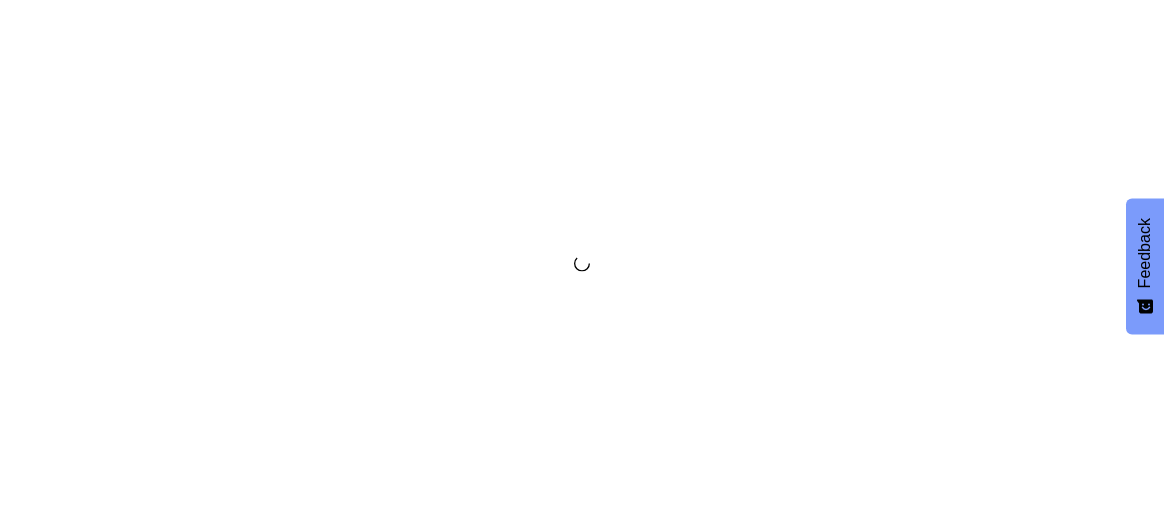 scroll, scrollTop: 0, scrollLeft: 0, axis: both 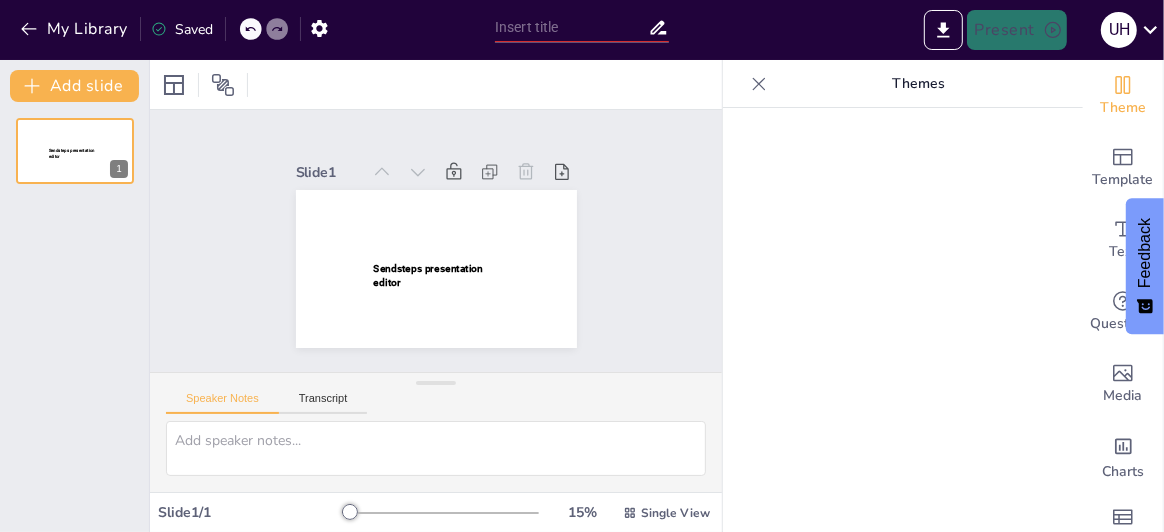 type on "Die Entdeckung der Radioaktivität: Meilensteine und Auswirkungen" 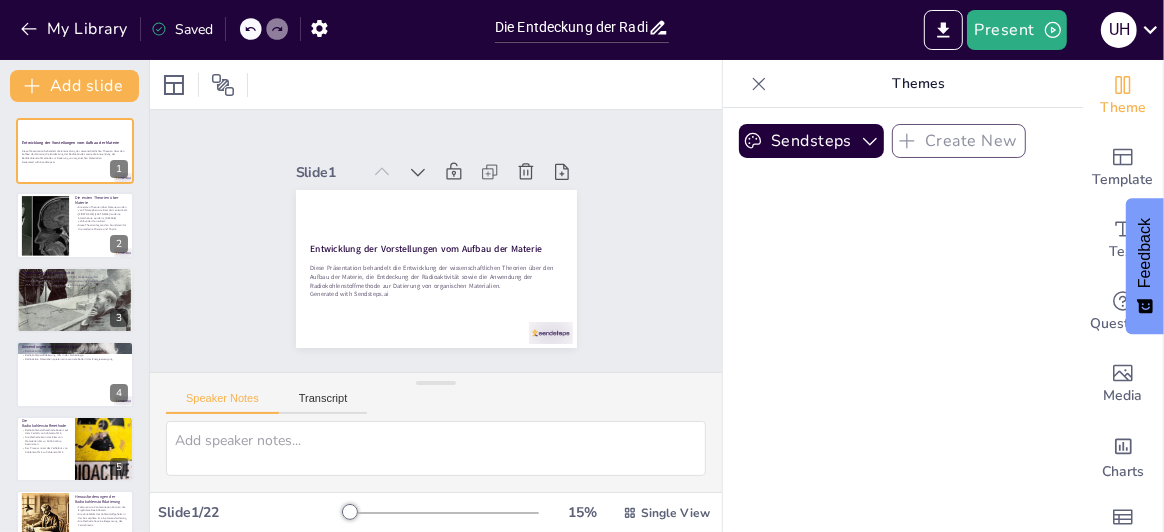 checkbox on "true" 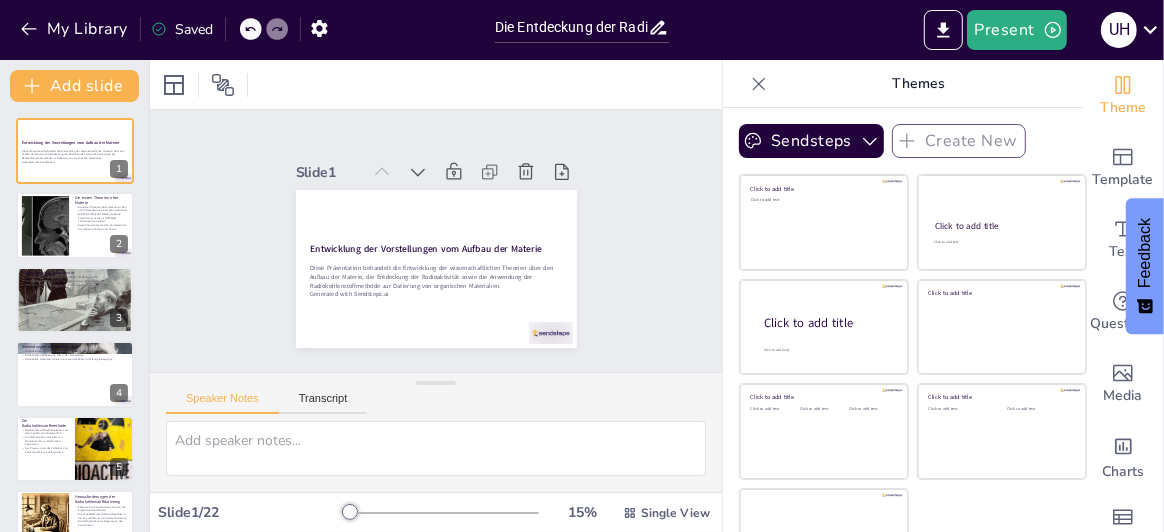 scroll, scrollTop: 0, scrollLeft: 0, axis: both 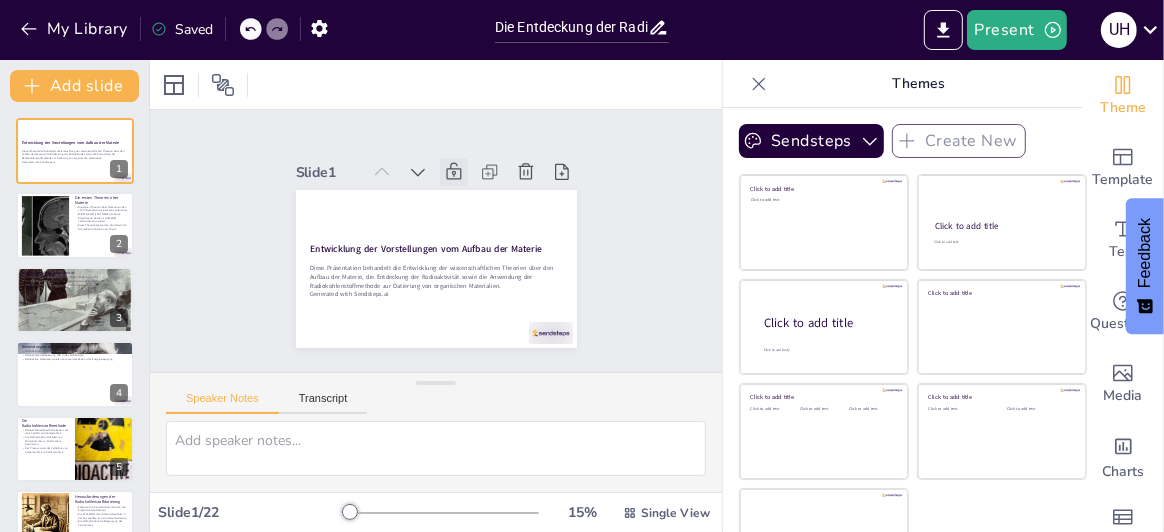 checkbox on "true" 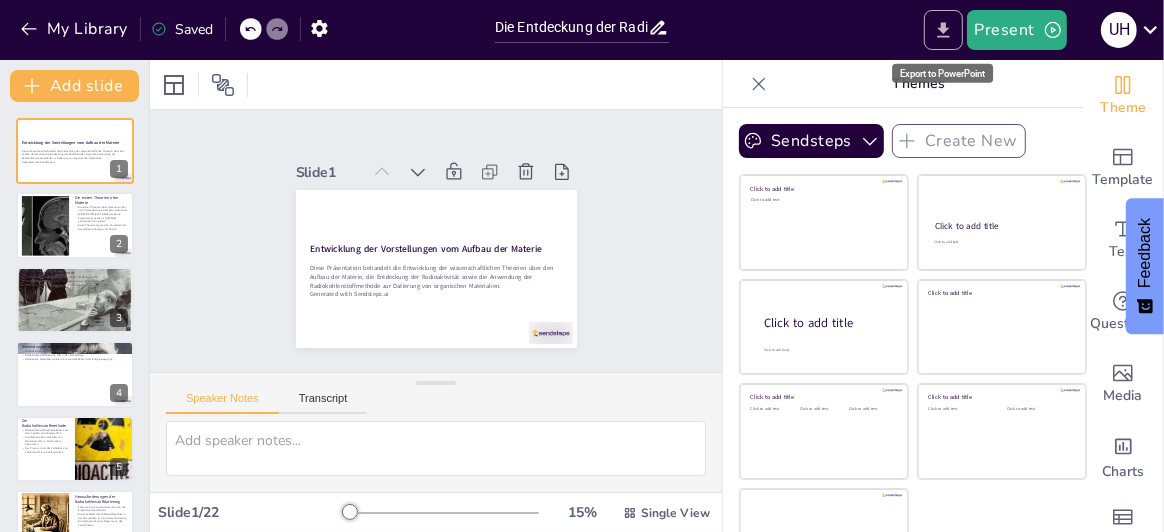 click 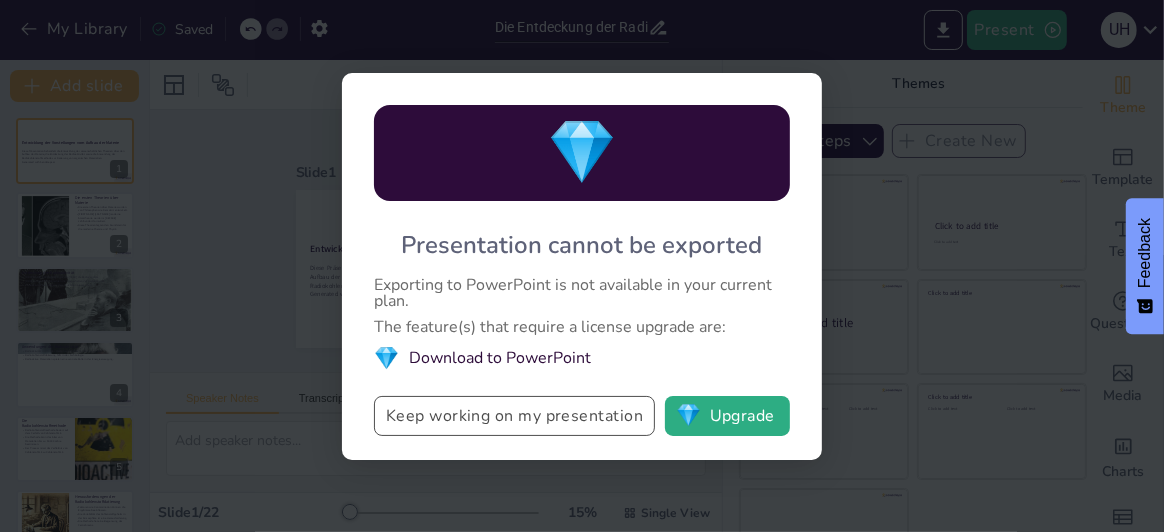click on "Keep working on my presentation" at bounding box center [514, 416] 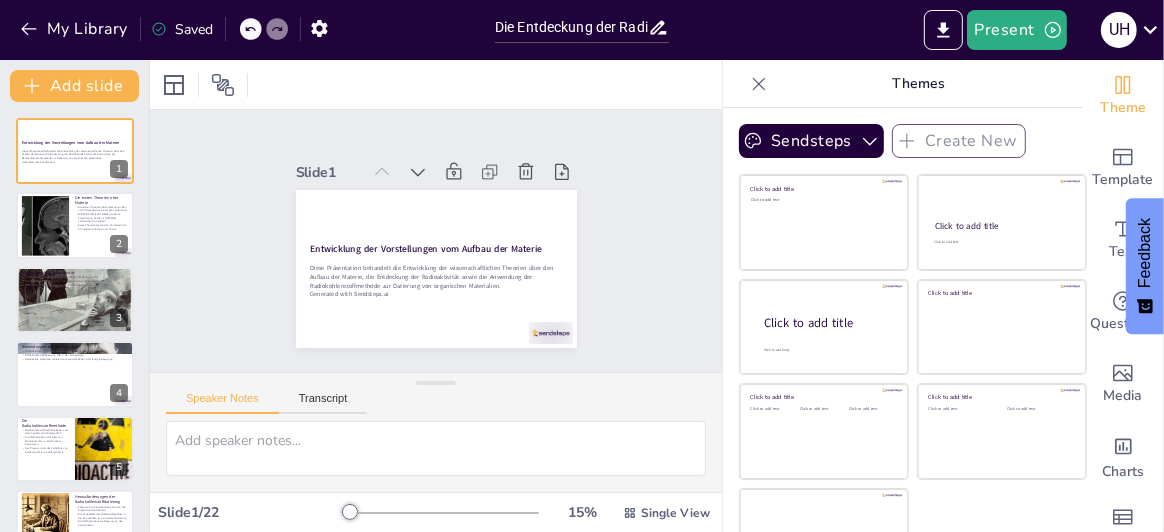 checkbox on "true" 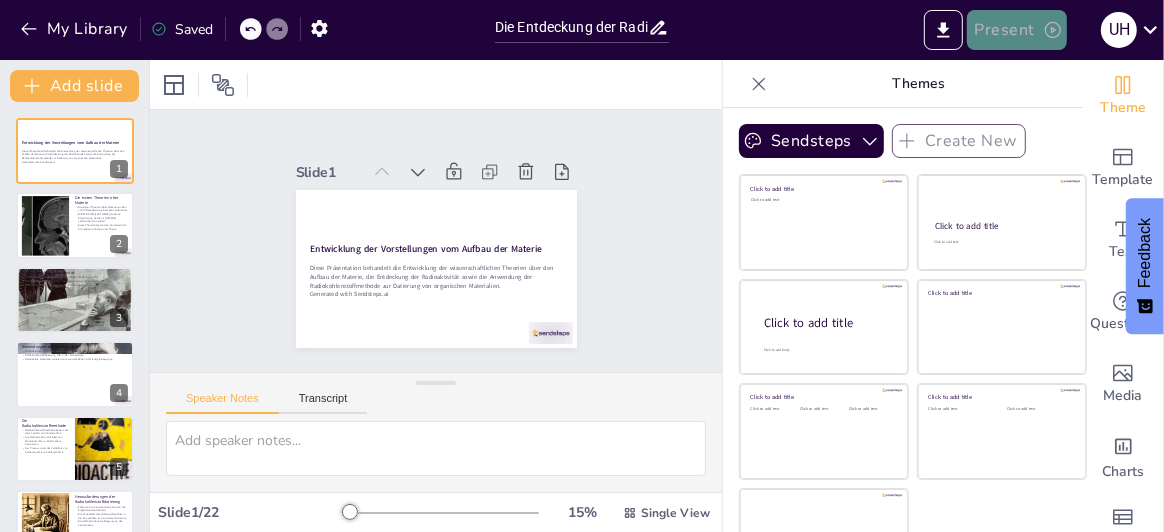 click on "Present" at bounding box center [1017, 30] 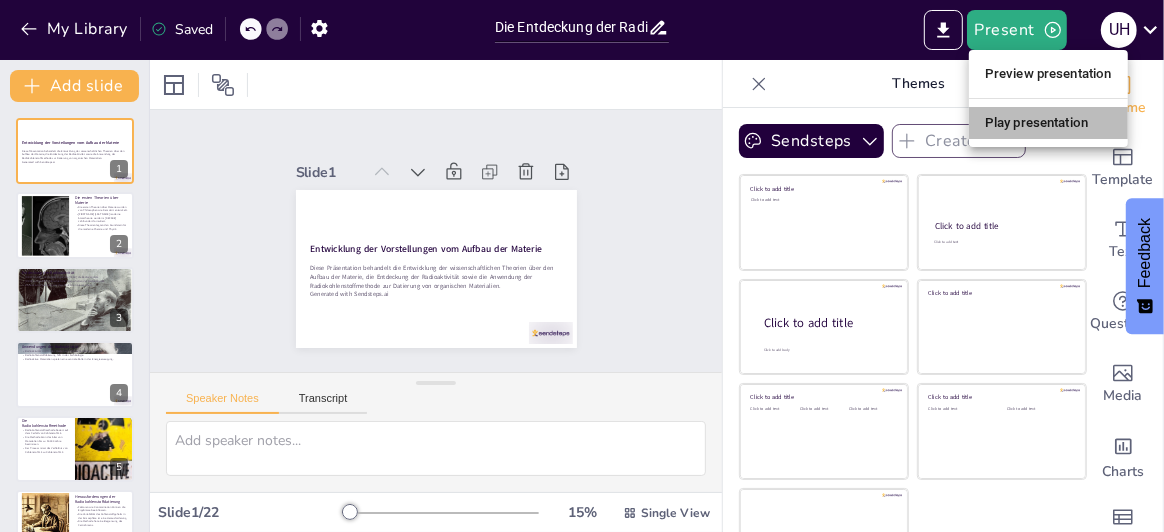 click on "Play presentation" at bounding box center [1048, 123] 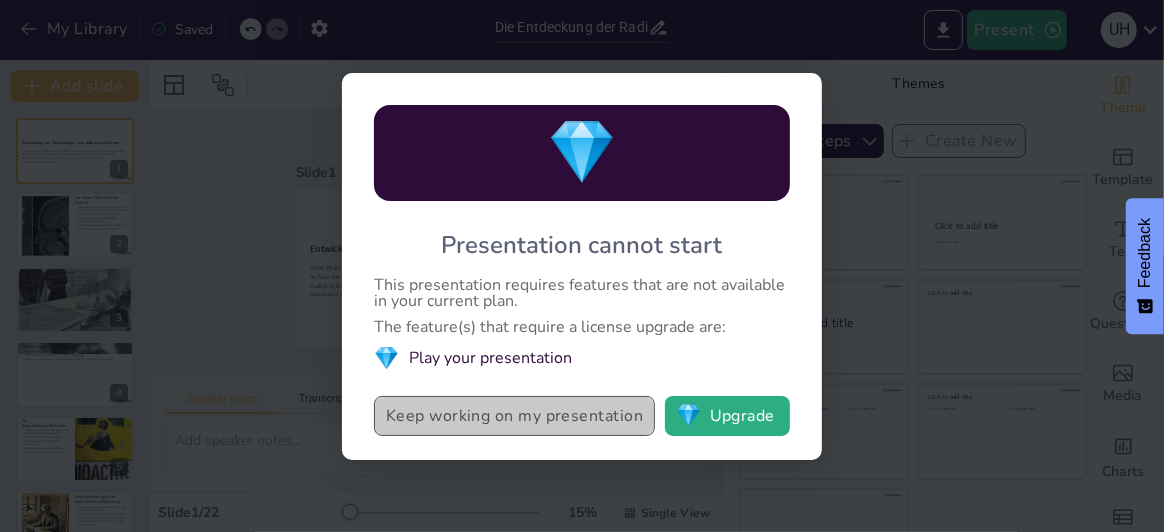click on "Keep working on my presentation" at bounding box center [514, 416] 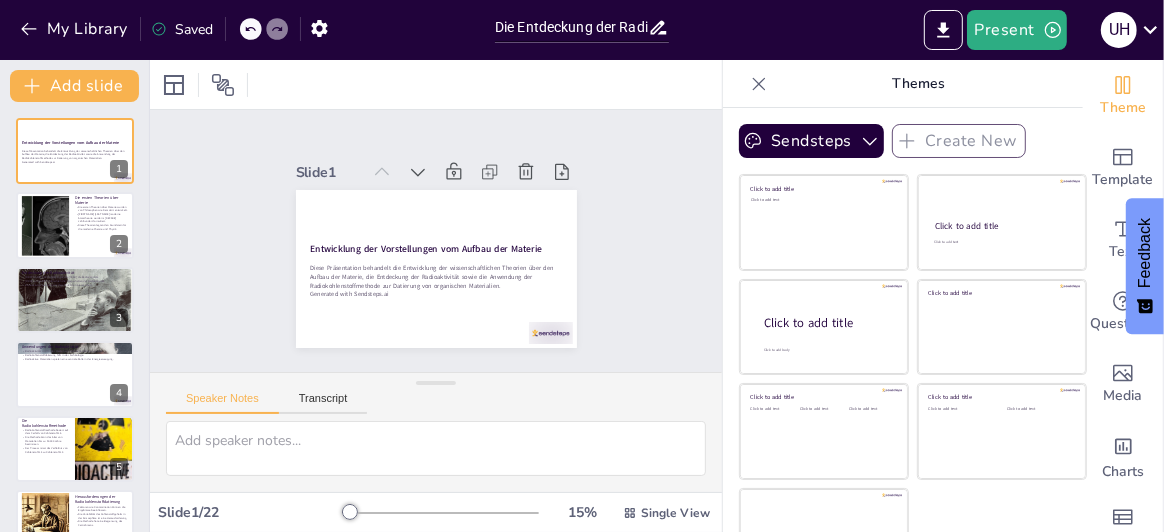 checkbox on "true" 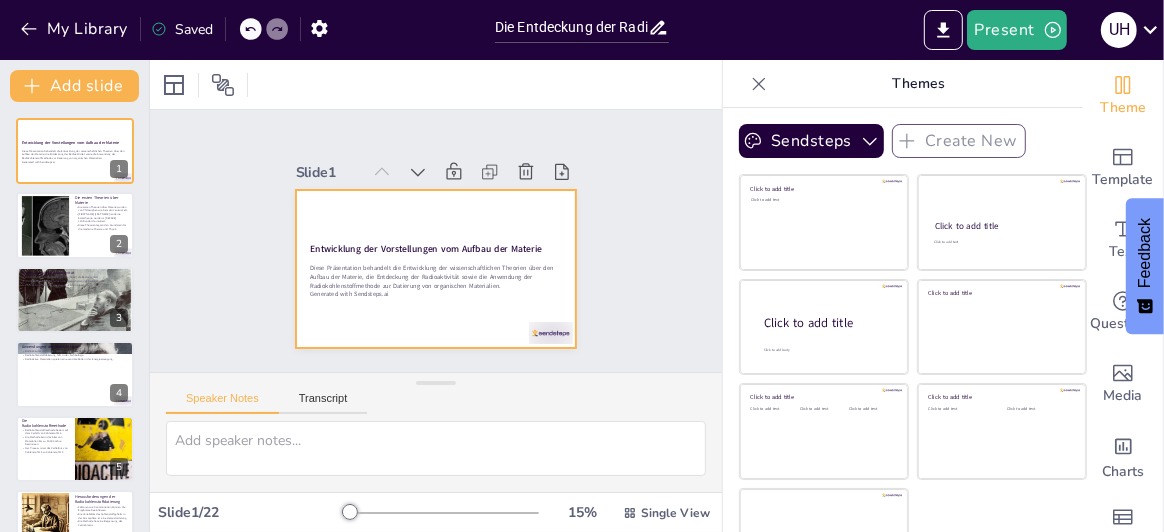 checkbox on "true" 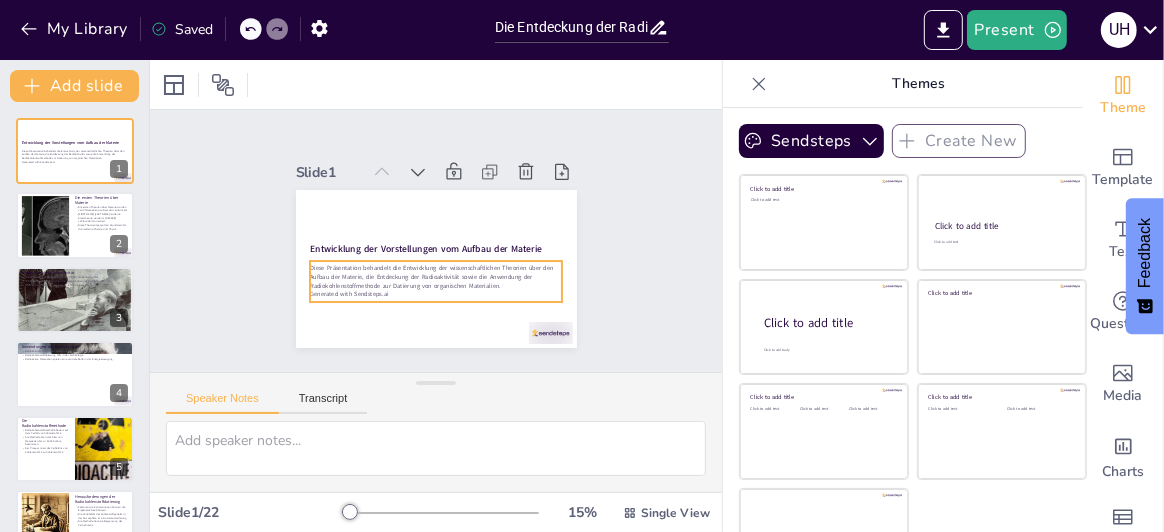 checkbox on "true" 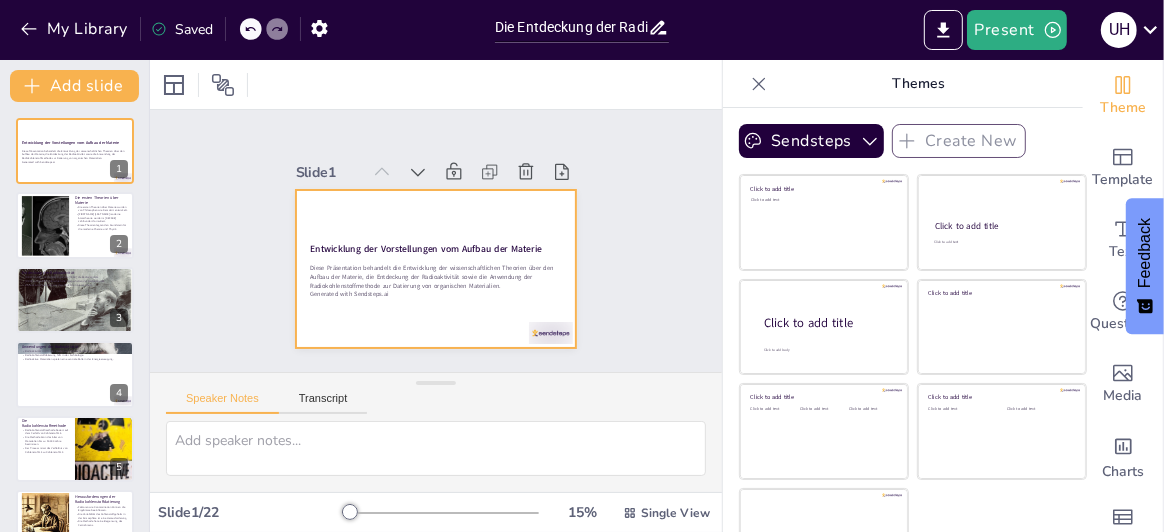 checkbox on "true" 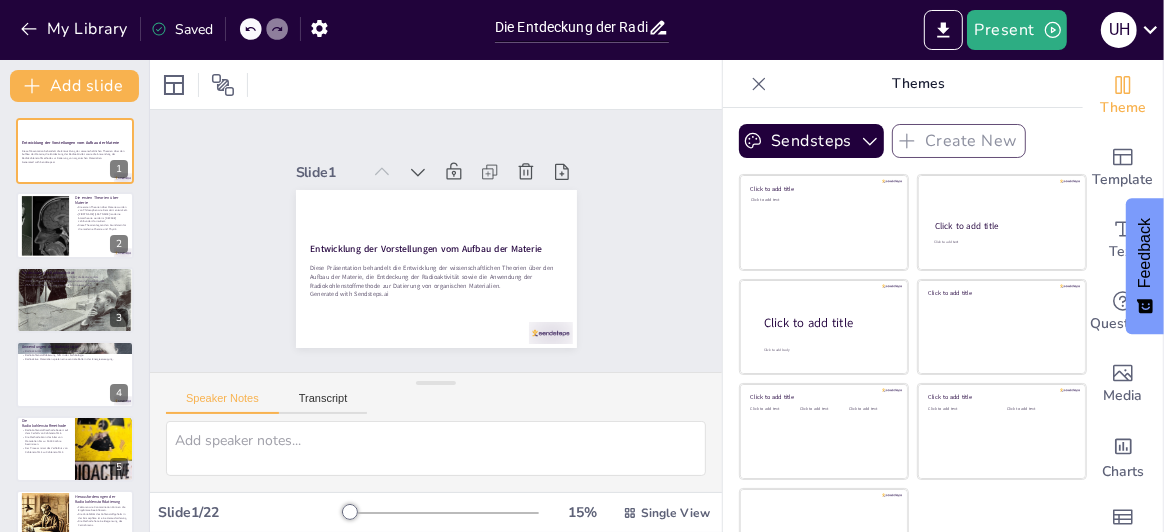 checkbox on "true" 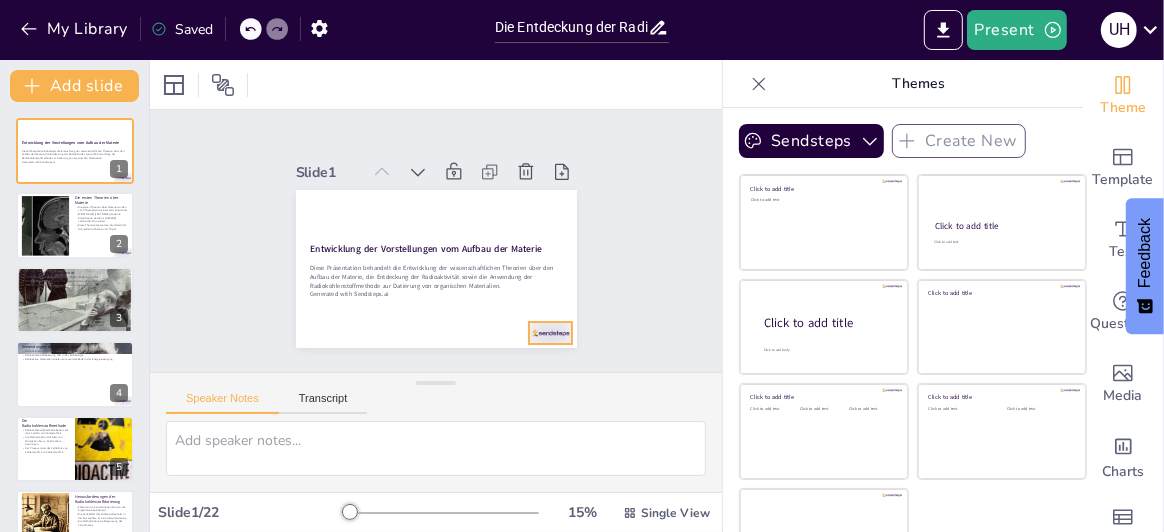 checkbox on "true" 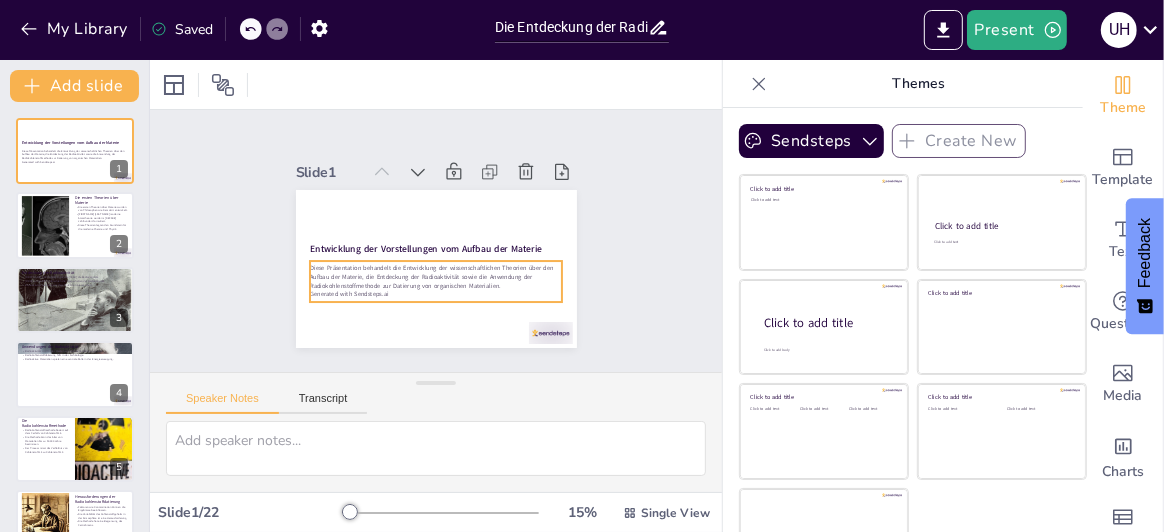 checkbox on "true" 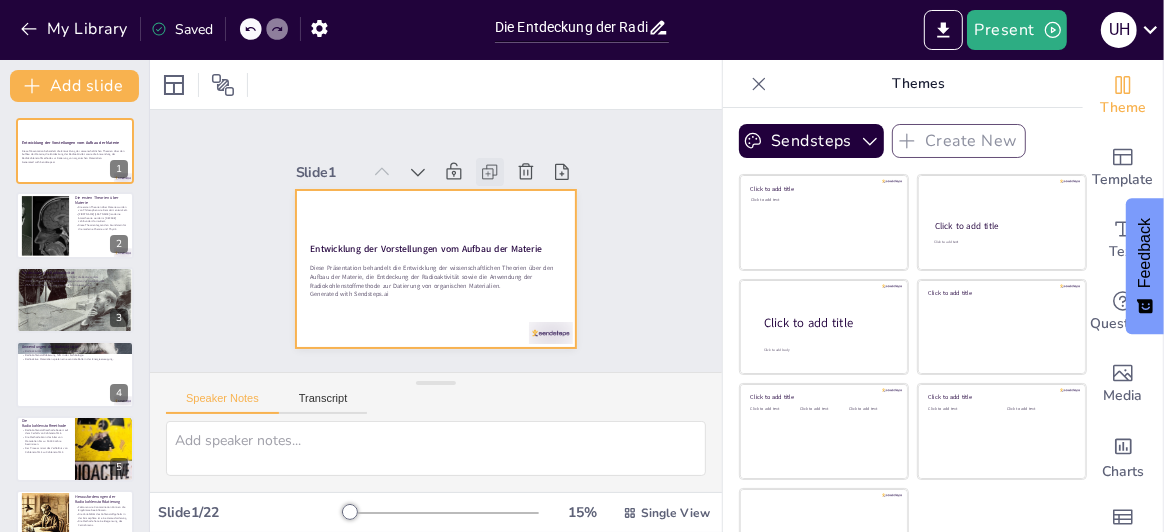checkbox on "true" 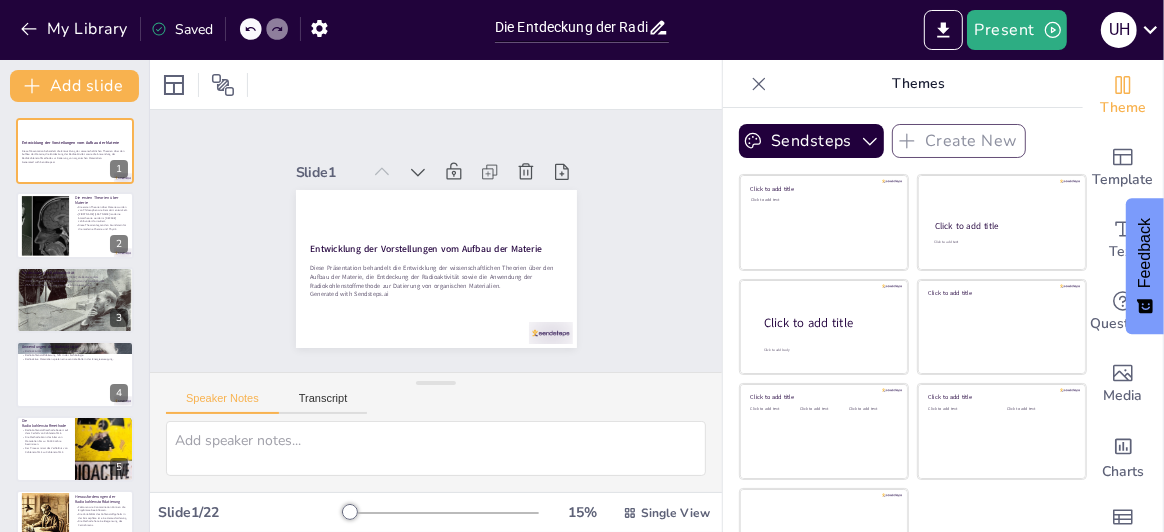 checkbox on "true" 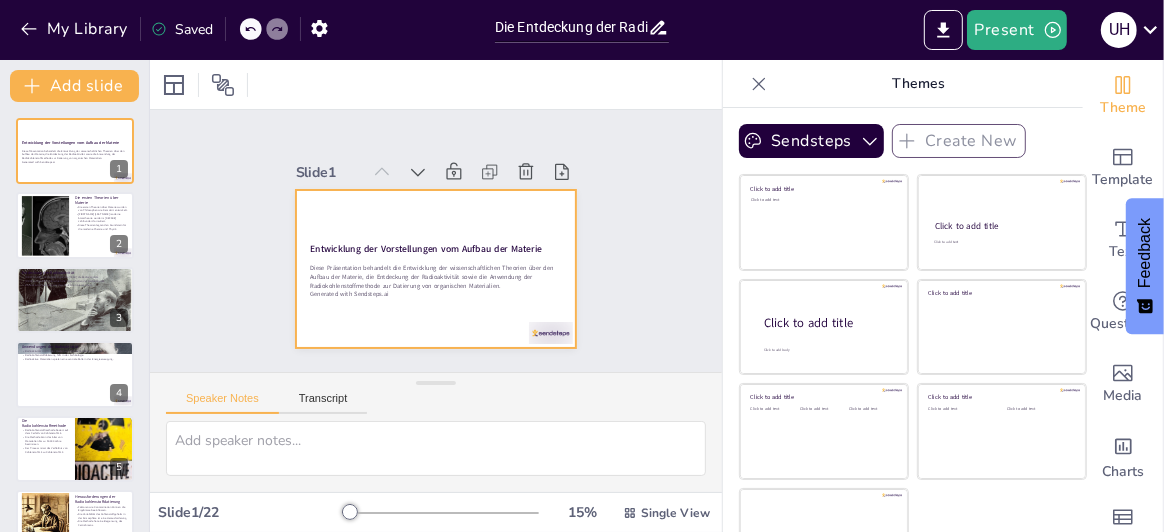 checkbox on "true" 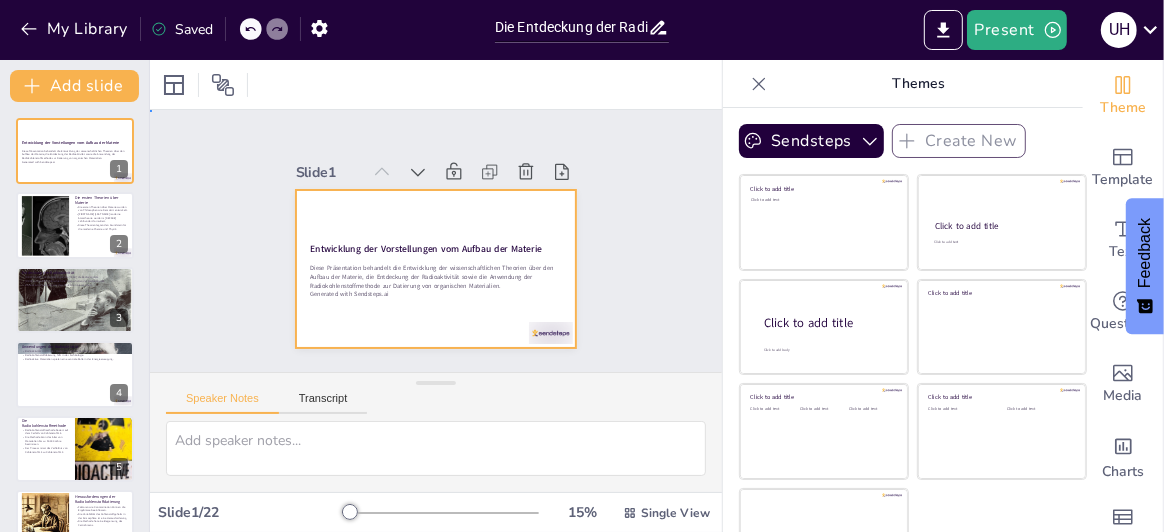 click at bounding box center [436, 269] 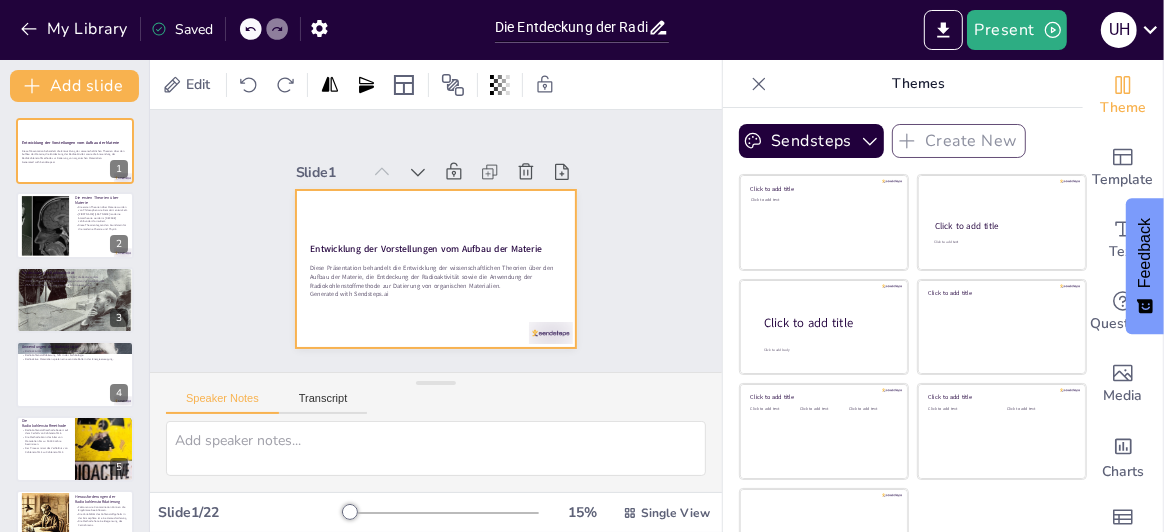 checkbox on "true" 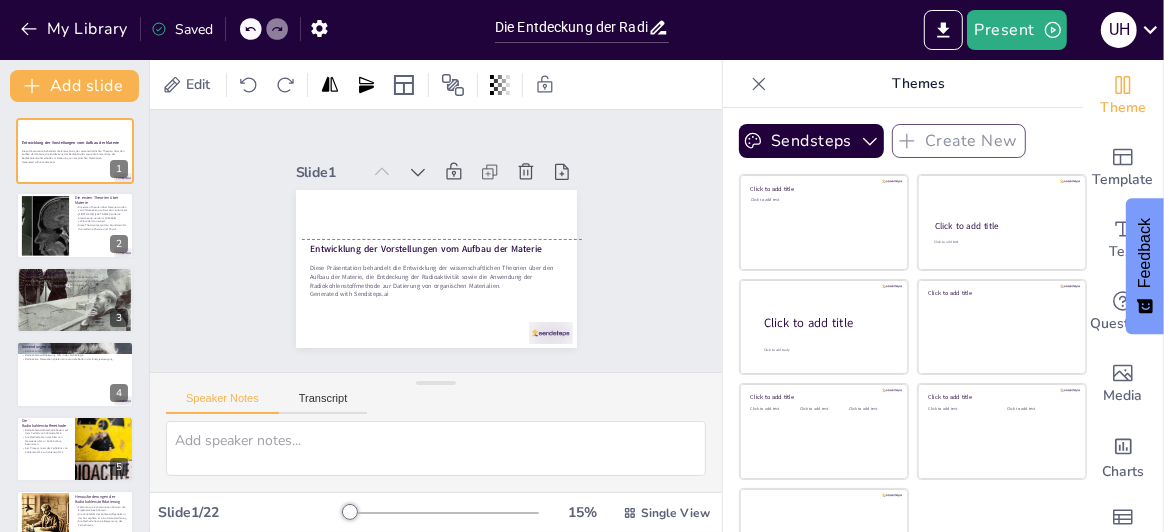drag, startPoint x: 289, startPoint y: 207, endPoint x: 295, endPoint y: 256, distance: 49.365982 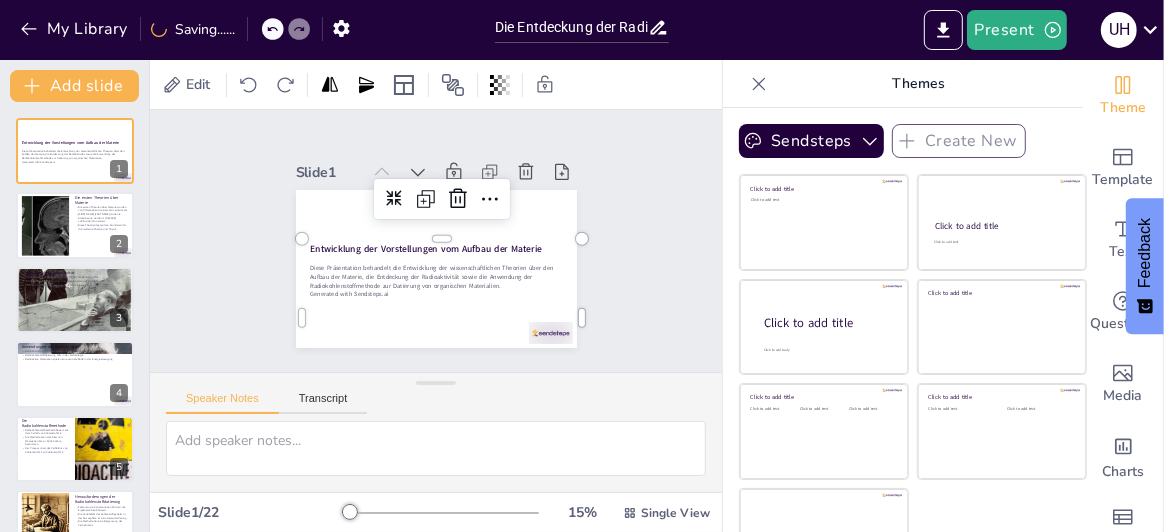 click on "Slide  1 Entwicklung der Vorstellungen vom Aufbau der Materie Diese Präsentation behandelt die Entwicklung der wissenschaftlichen Theorien über den Aufbau der Materie, die Entdeckung der Radioaktivität sowie die Anwendung der Radiokohlenstoffmethode zur Datierung von organischen Materialien. Generated with Sendsteps.ai Slide  2 Die ersten Theorien über Materie Die ersten Theorien über Materie wurden von Philosophen wie Demokrit entwickelt.
[FIRST NAME] [LAST NAME] moderne Atomtheorie wurde im [DECADE] Jahrhundert formuliert. Diese Theorien legten den Grundstein für die moderne Chemie und Physik. Slide  3 Entdeckung der Radioaktivität [FIRST NAME] [LAST NAME] entdeckte [YEAR] die Radioaktivität.
[FIRST NAME] und [FIRST NAME] [LAST NAME] erforschten die Eigenschaften der Radioaktivität. Radioaktivität resultiert aus dem Zerfall von Atomkernen. Slide  4 Anwendungen der Radioaktivität Radioaktivität wird in der Medizin zur Krebsbehandlung eingesetzt. Radiokohlenstoffdatierung hilft in der Archäologie. Slide  5 Die Radiokohlenstoffmethode Slide  6" at bounding box center [436, 241] 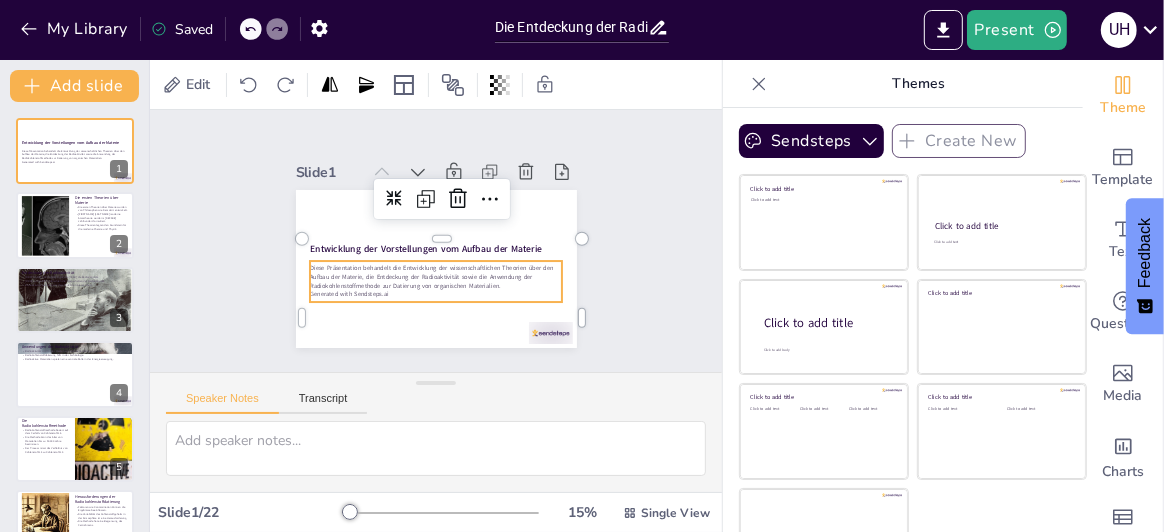click on "Diese Präsentation behandelt die Entwicklung der wissenschaftlichen Theorien über den Aufbau der Materie, die Entdeckung der Radioaktivität sowie die Anwendung der Radiokohlenstoffmethode zur Datierung von organischen Materialien." at bounding box center [436, 277] 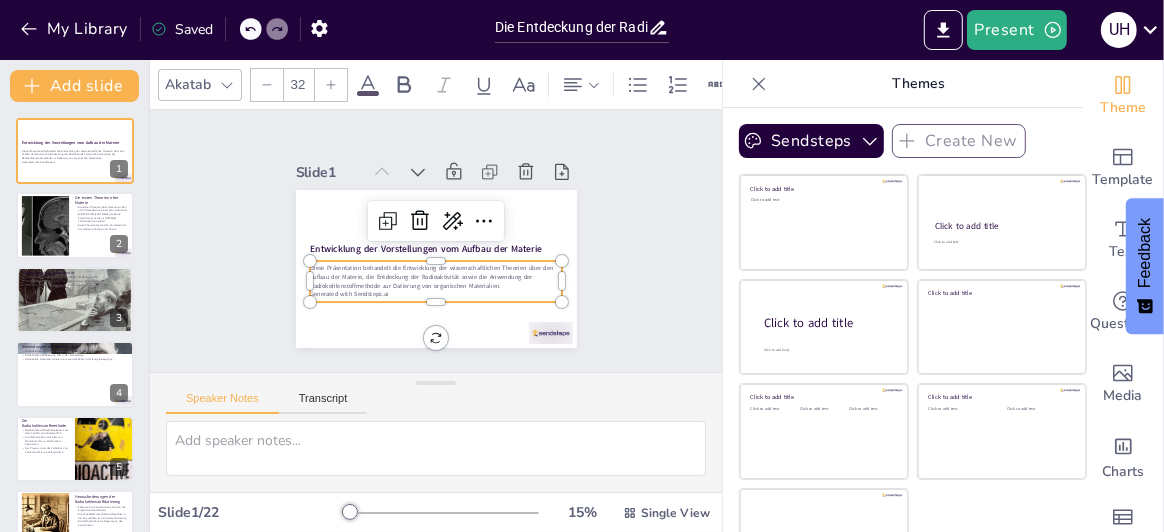 click on "Diese Präsentation behandelt die Entwicklung der wissenschaftlichen Theorien über den Aufbau der Materie, die Entdeckung der Radioaktivität sowie die Anwendung der Radiokohlenstoffmethode zur Datierung von organischen Materialien." at bounding box center [436, 277] 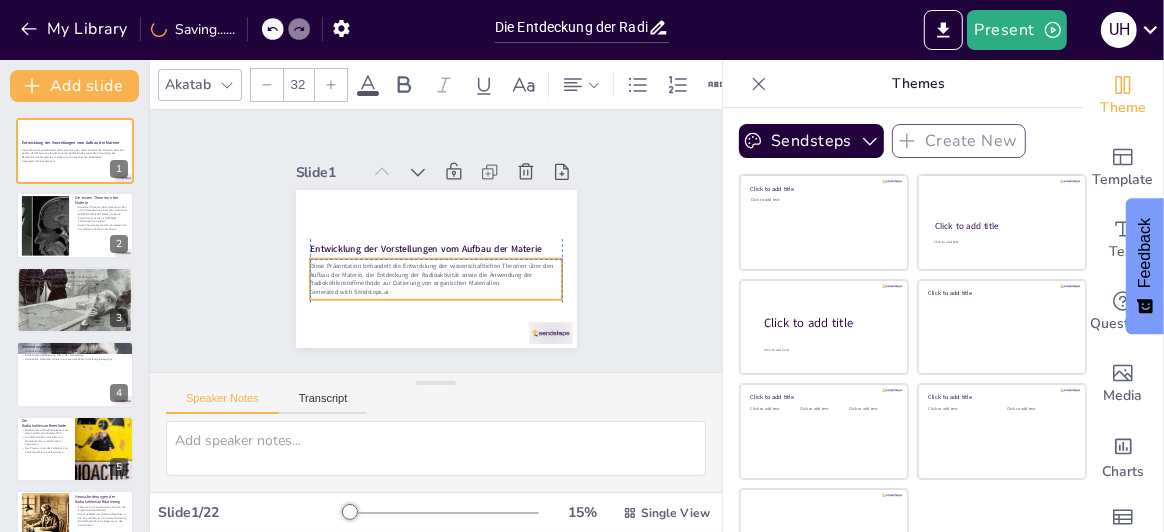 click on "Diese Präsentation behandelt die Entwicklung der wissenschaftlichen Theorien über den Aufbau der Materie, die Entdeckung der Radioaktivität sowie die Anwendung der Radiokohlenstoffmethode zur Datierung von organischen Materialien. Generated with Sendsteps.ai" at bounding box center (436, 279) 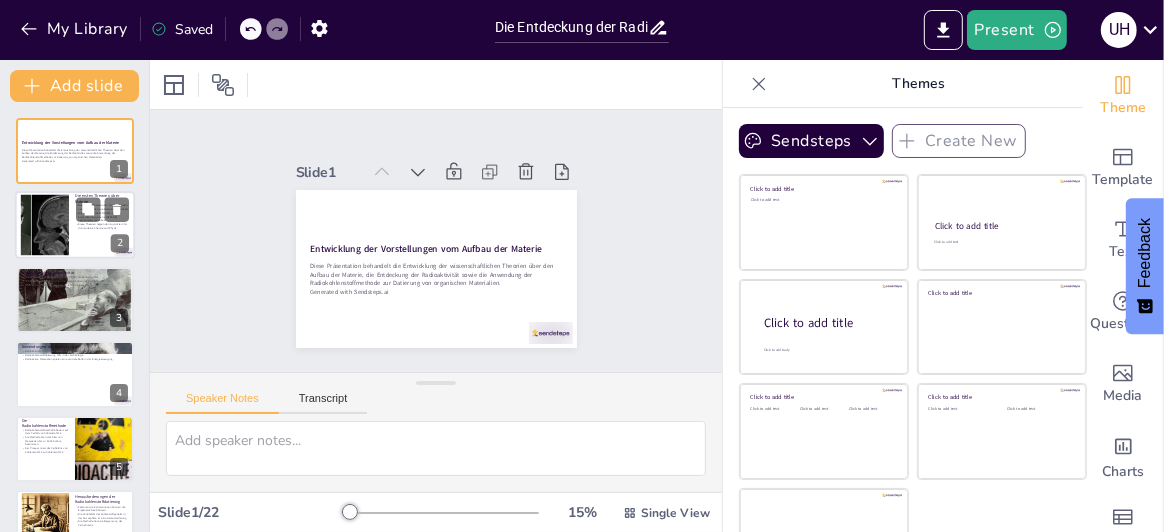 click at bounding box center [75, 226] 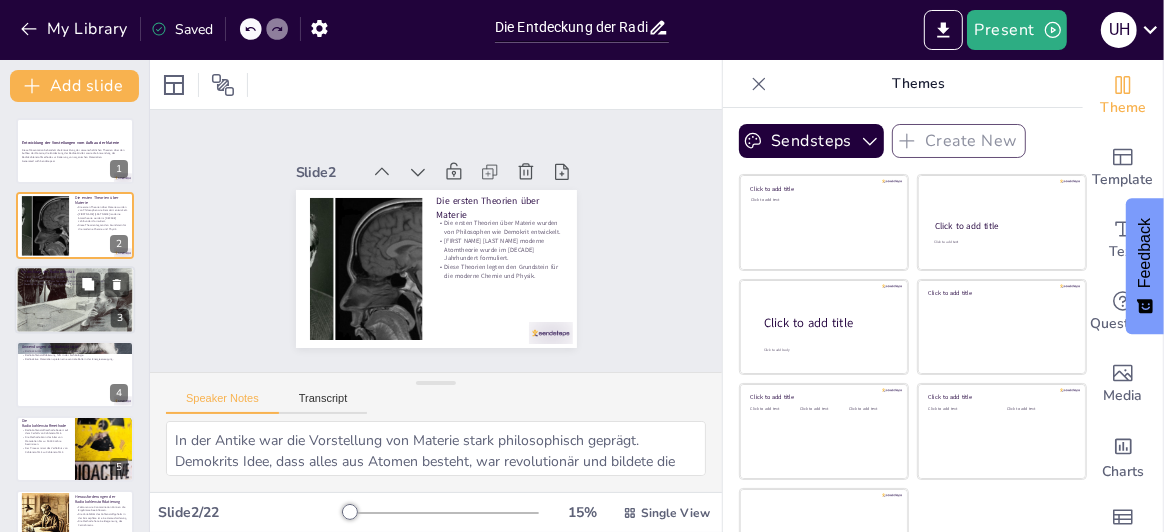 click at bounding box center (75, 300) 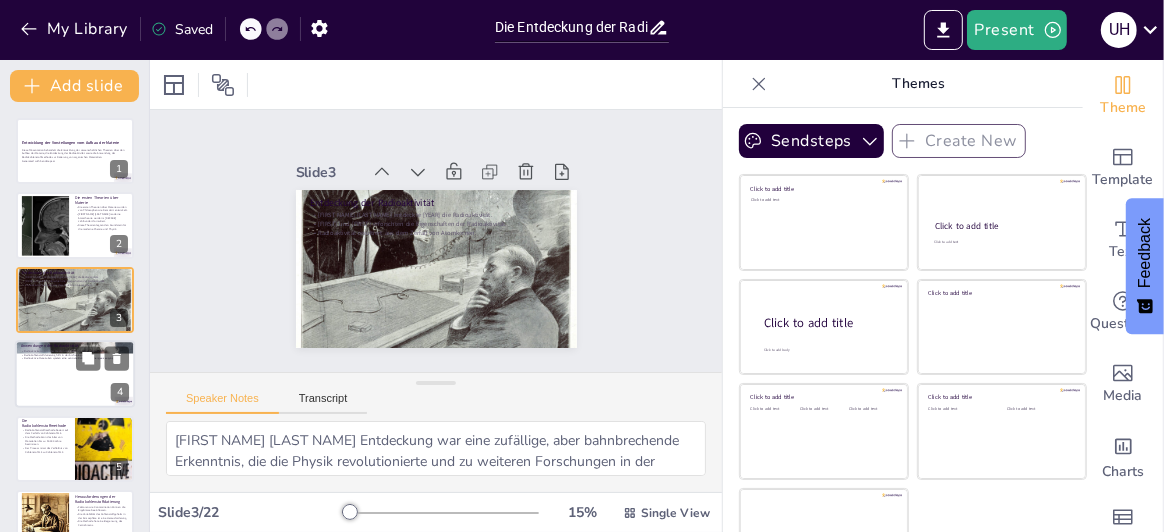 click at bounding box center [75, 374] 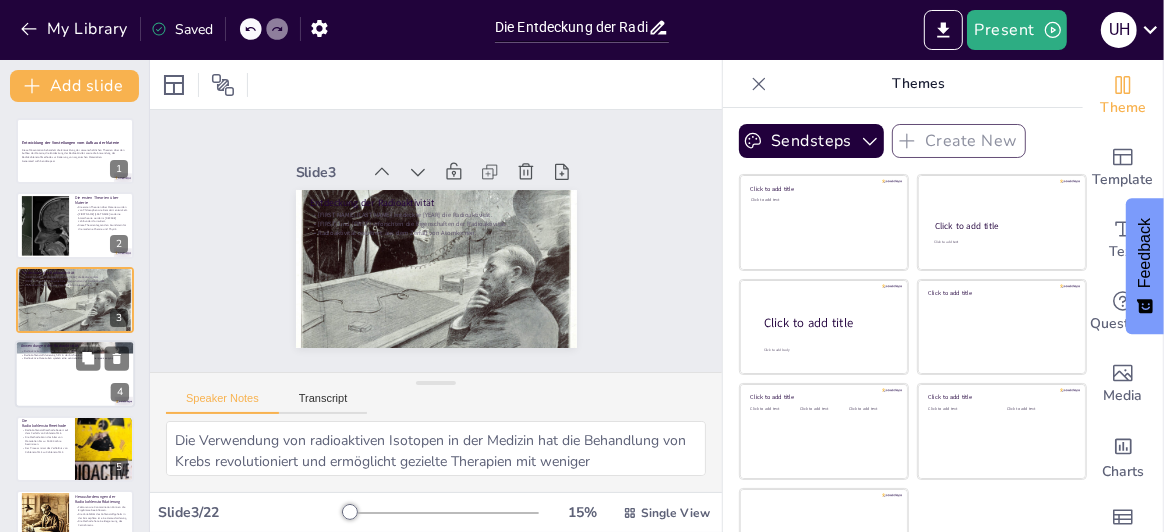scroll, scrollTop: 56, scrollLeft: 0, axis: vertical 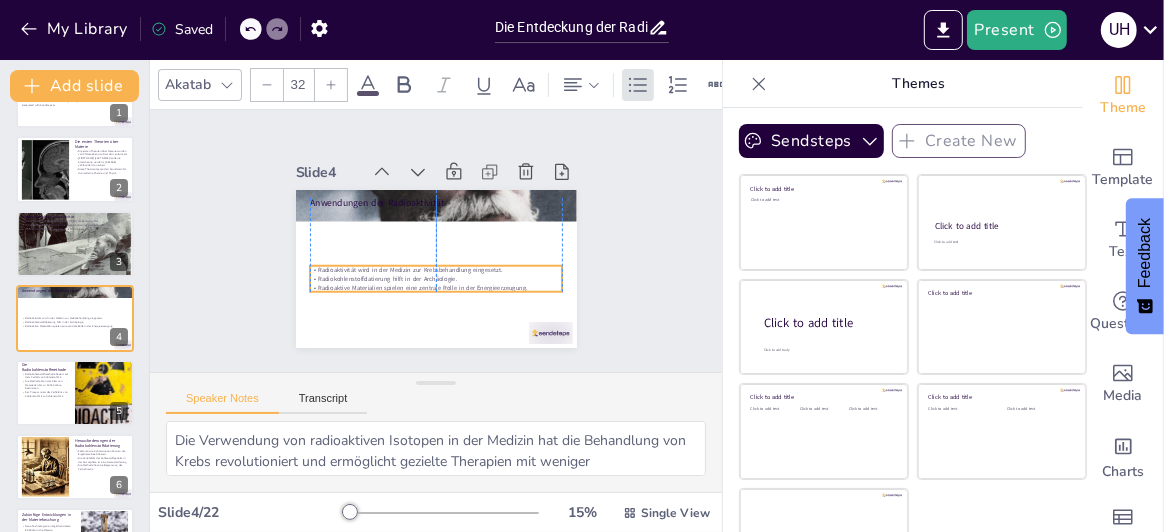 drag, startPoint x: 359, startPoint y: 214, endPoint x: 356, endPoint y: 269, distance: 55.081757 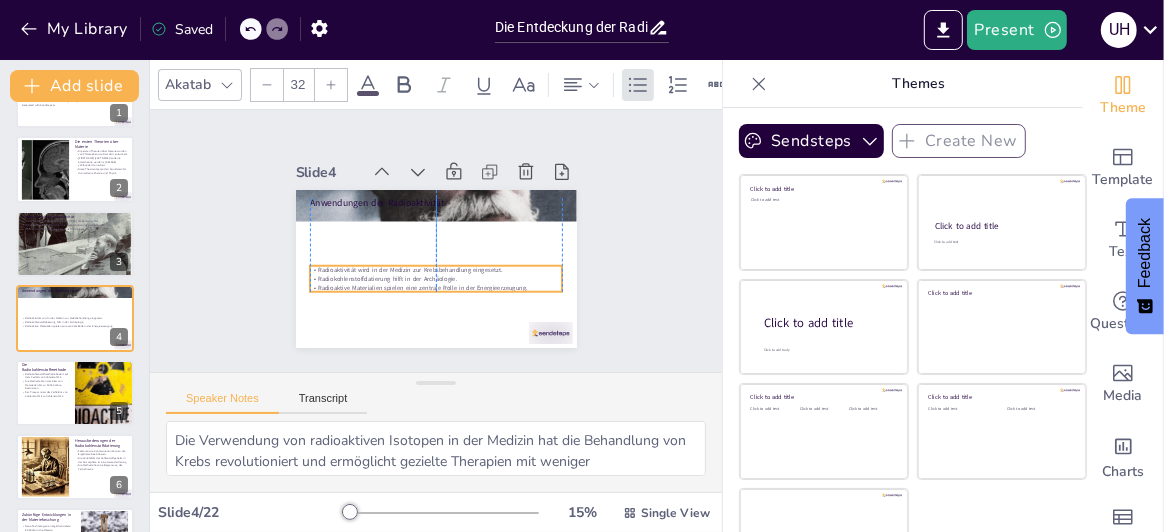 click on "Radiokohlenstoffdatierung hilft in der Archäologie." at bounding box center (436, 279) 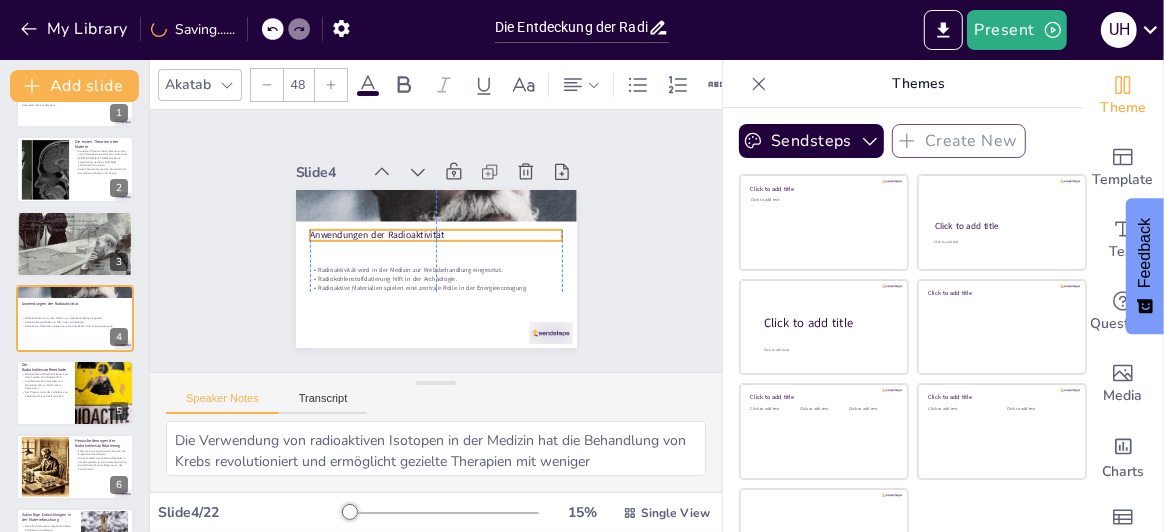 drag, startPoint x: 324, startPoint y: 199, endPoint x: 326, endPoint y: 231, distance: 32.06244 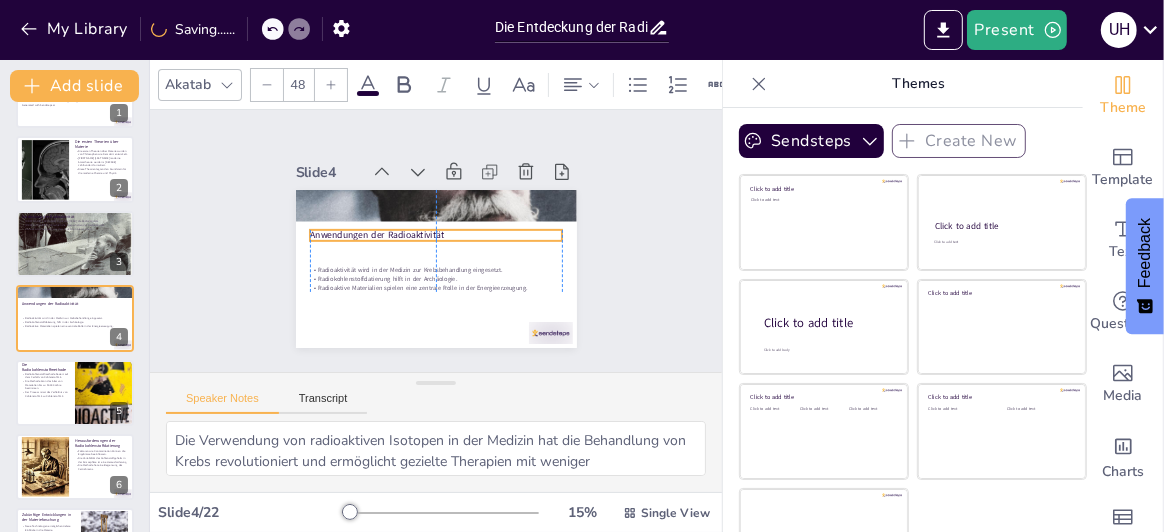 click on "Anwendungen der Radioaktivität" at bounding box center [436, 235] 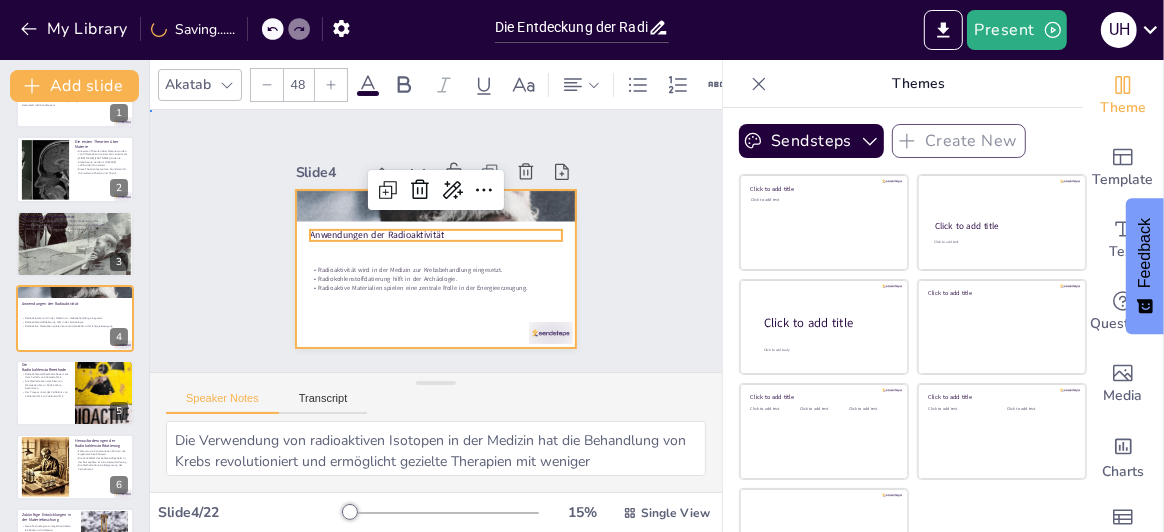 click at bounding box center [436, 269] 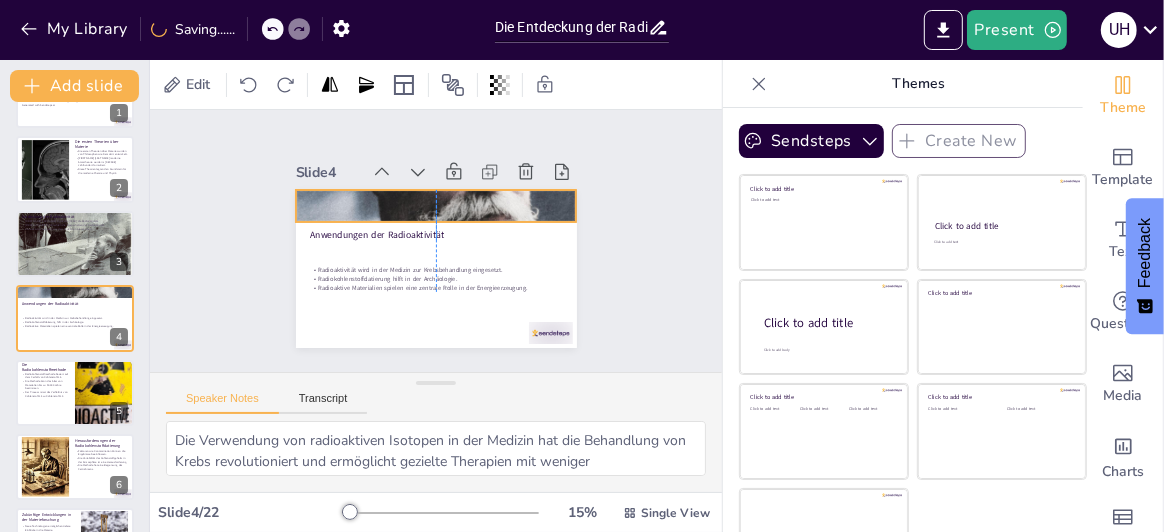 click at bounding box center [436, 206] 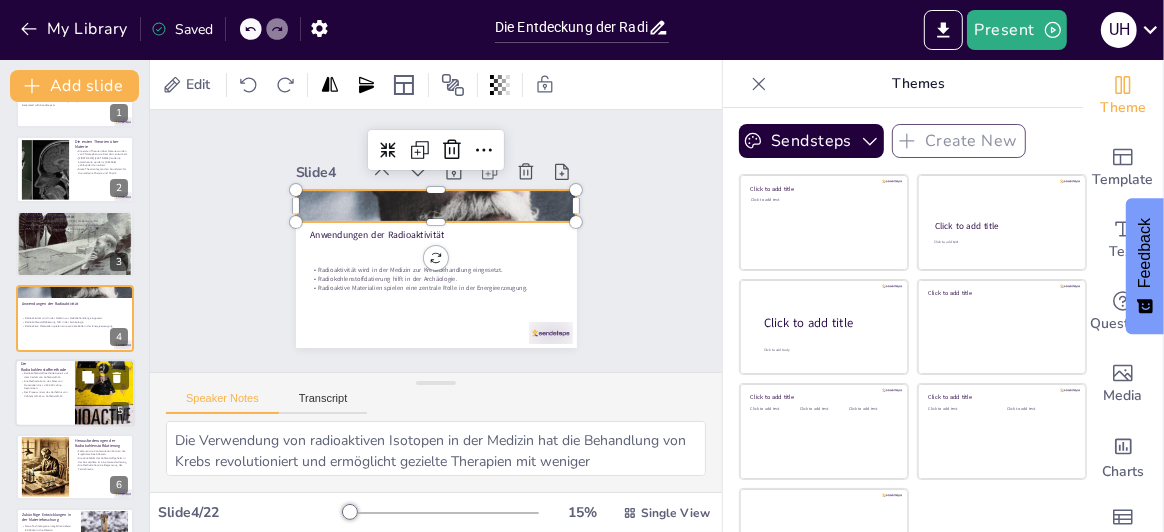 click at bounding box center (75, 393) 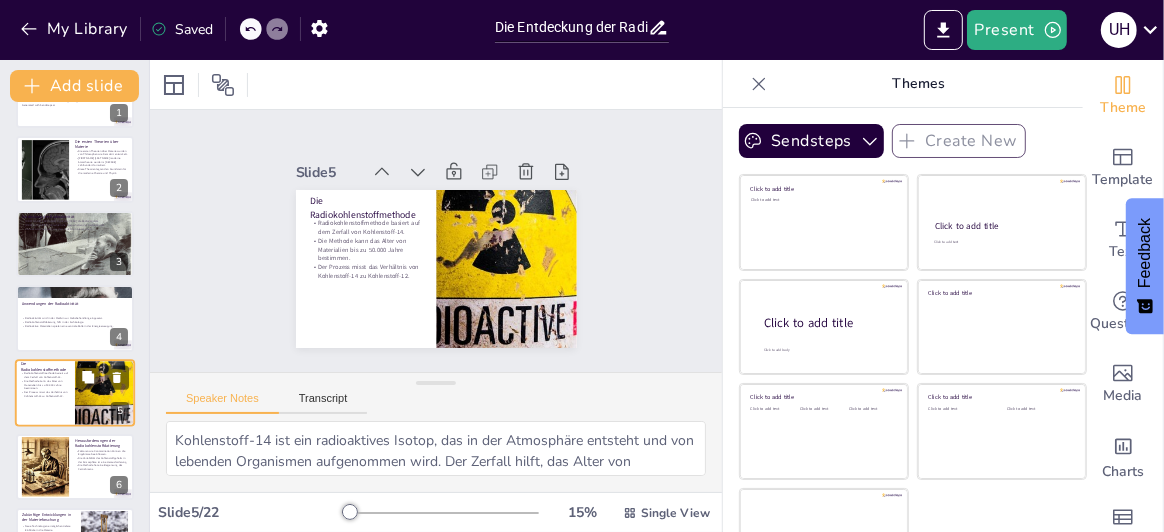 scroll, scrollTop: 131, scrollLeft: 0, axis: vertical 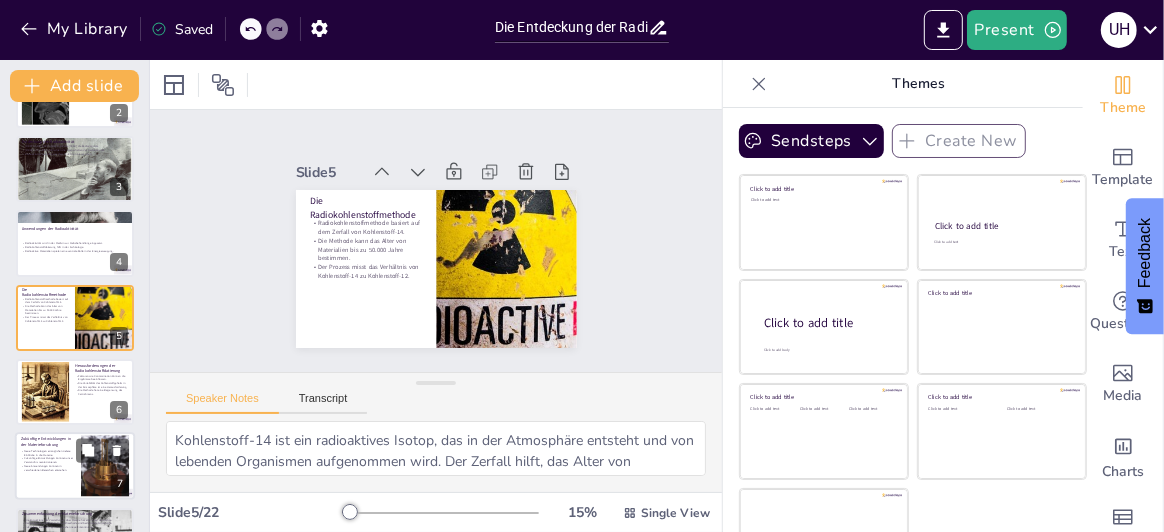 click at bounding box center (75, 467) 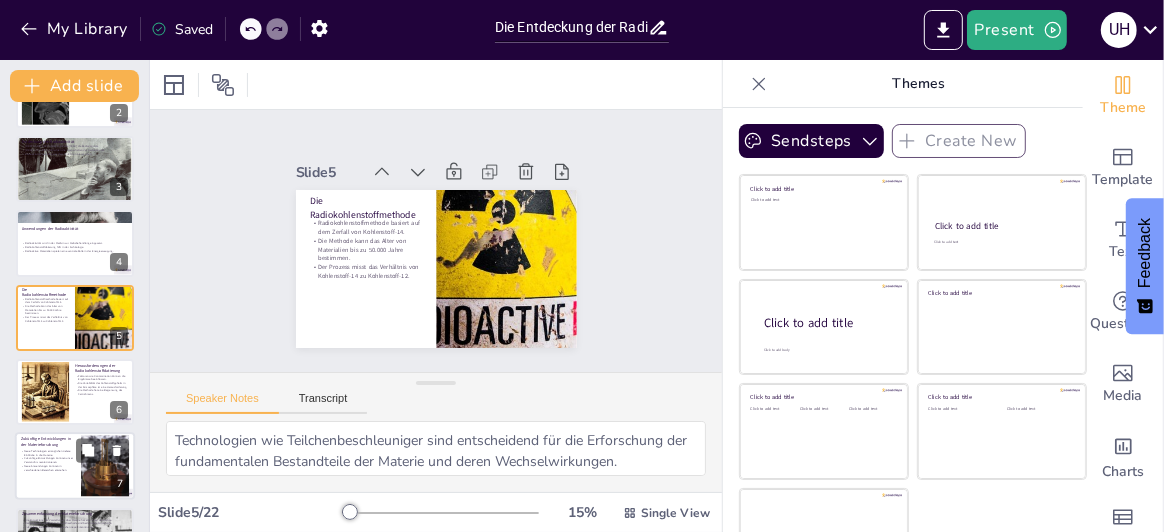 scroll, scrollTop: 280, scrollLeft: 0, axis: vertical 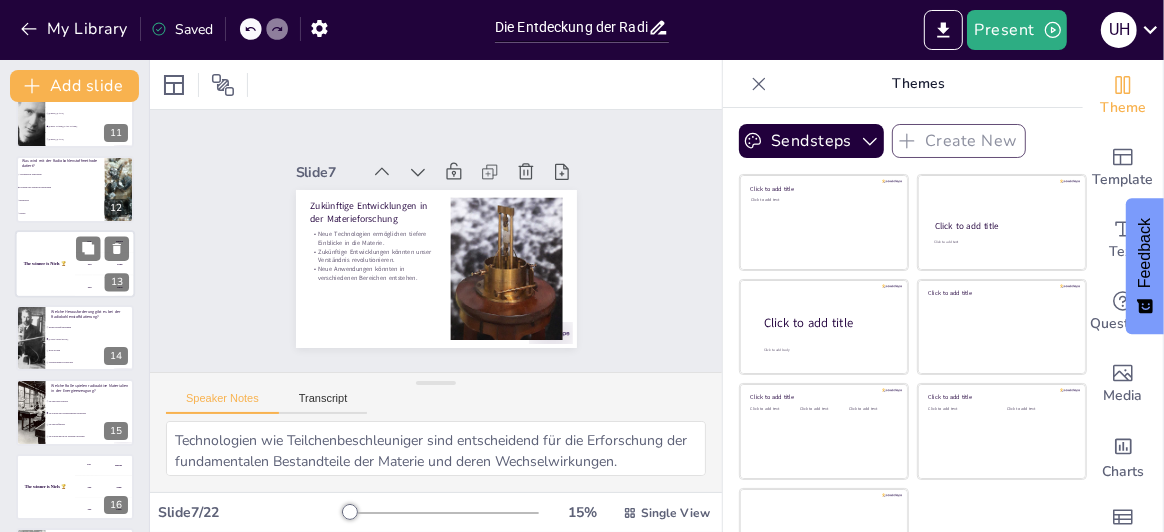 click on "The winner is   Niels 🏆" at bounding box center [45, 264] 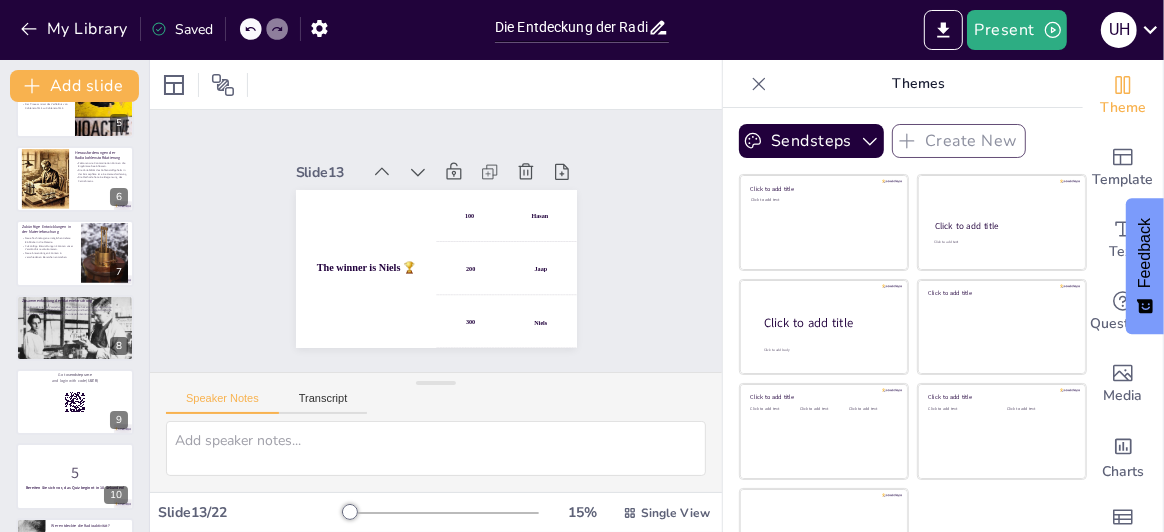 scroll, scrollTop: 326, scrollLeft: 0, axis: vertical 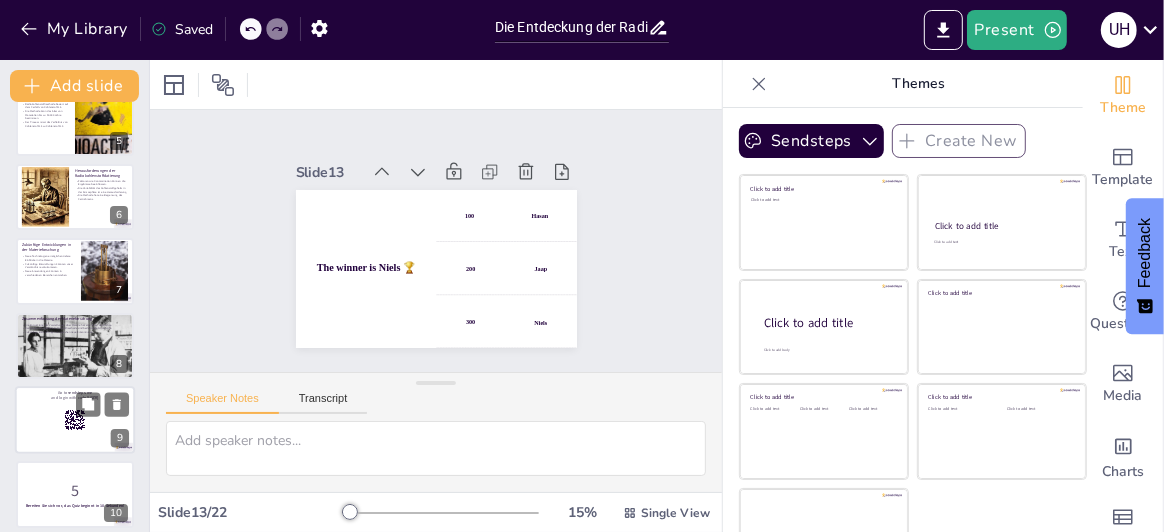 click at bounding box center (75, 420) 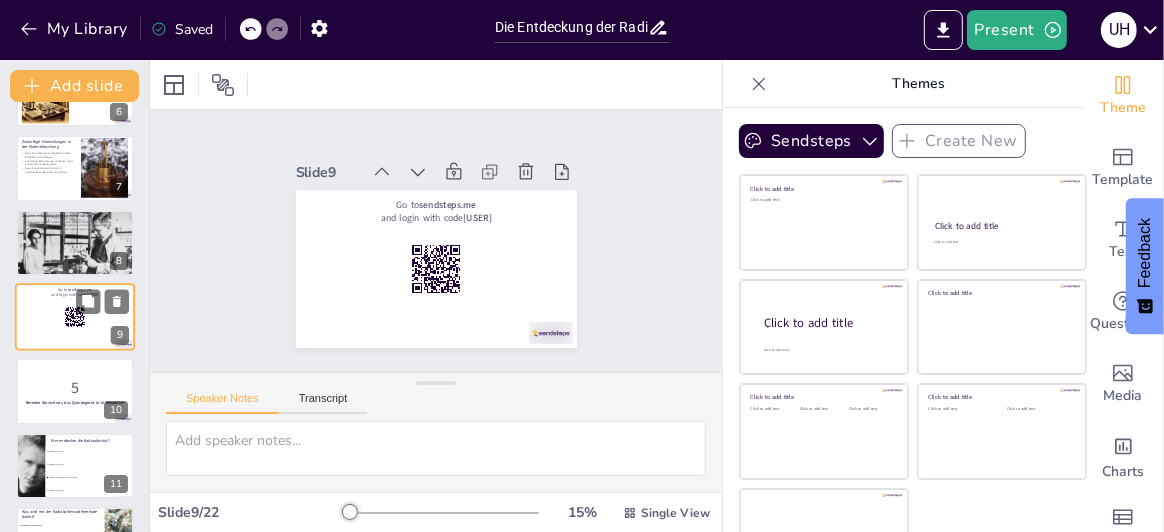 scroll, scrollTop: 529, scrollLeft: 0, axis: vertical 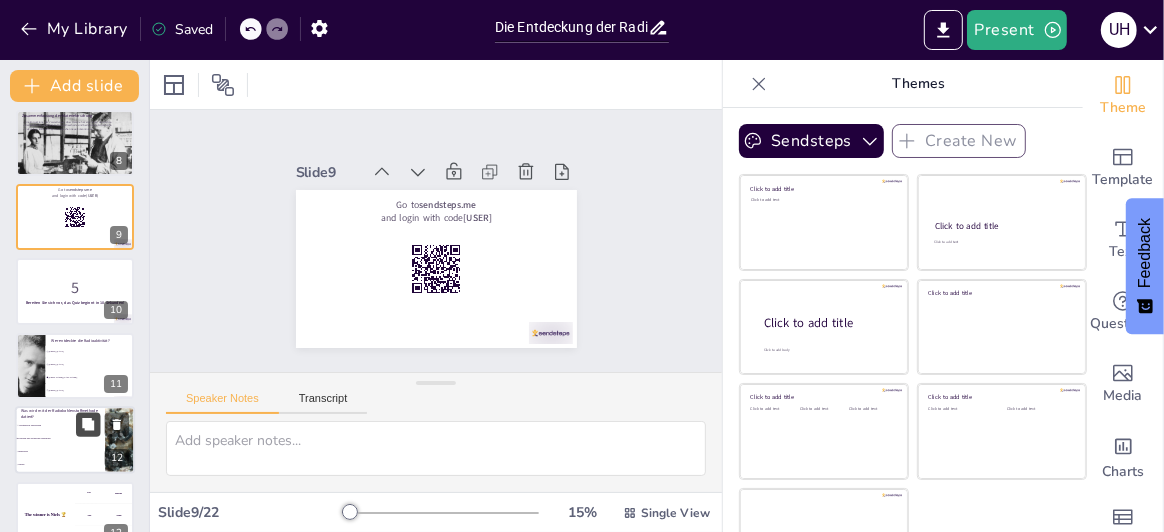 click on "[FIRST NAME] [LAST NAME]" at bounding box center [90, 377] 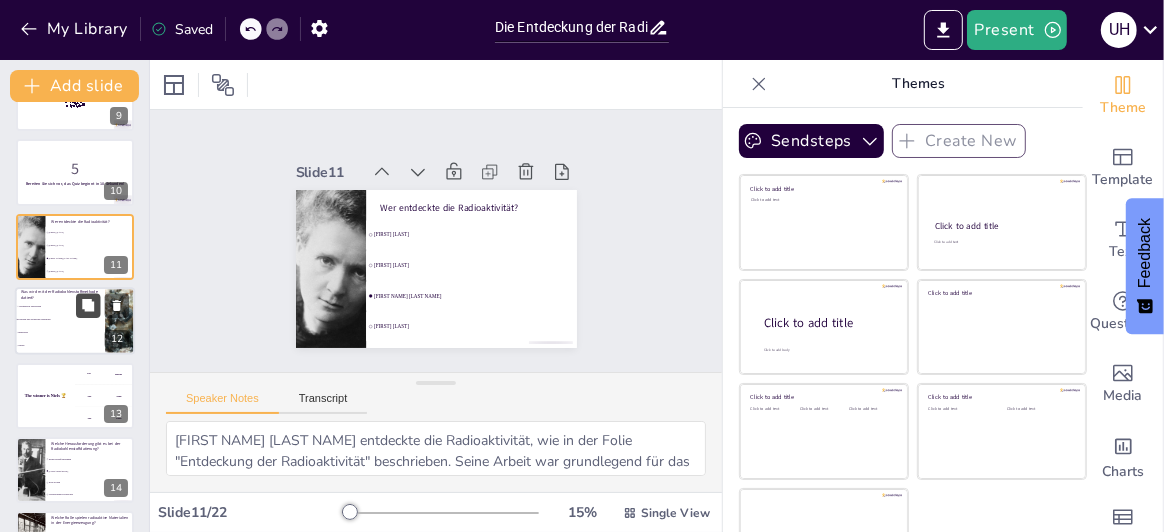 scroll, scrollTop: 677, scrollLeft: 0, axis: vertical 